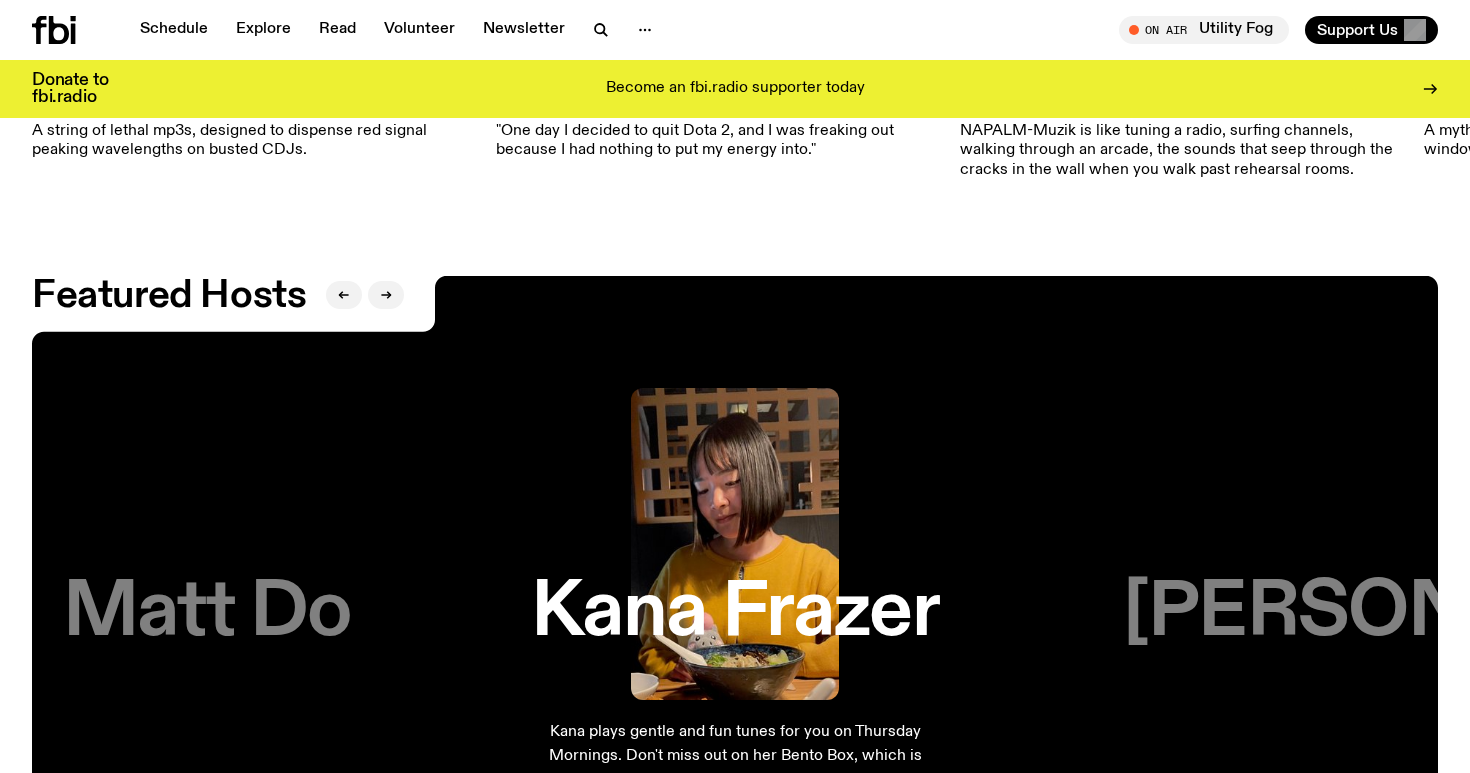 scroll, scrollTop: 3092, scrollLeft: 0, axis: vertical 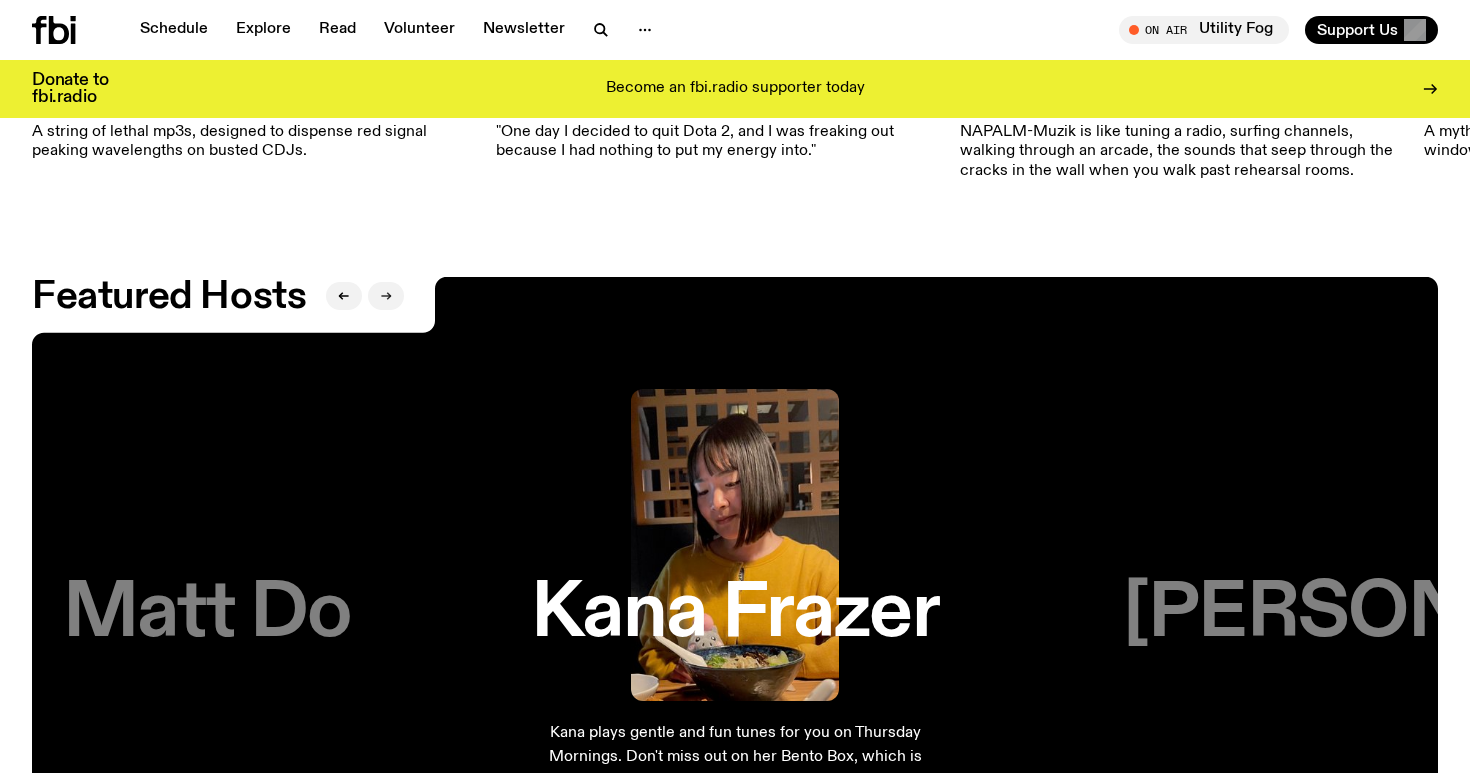 click at bounding box center (386, 296) 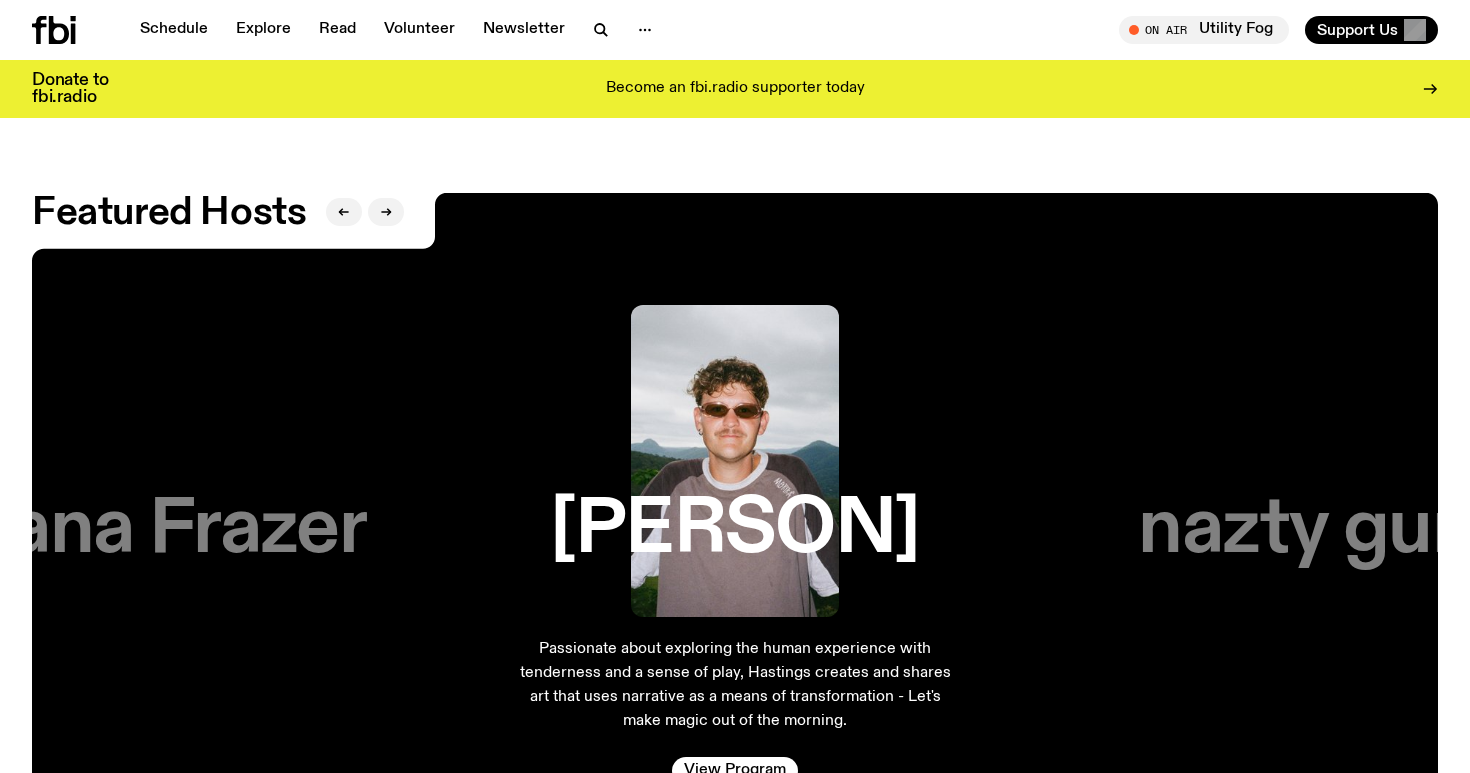 scroll, scrollTop: 3175, scrollLeft: 0, axis: vertical 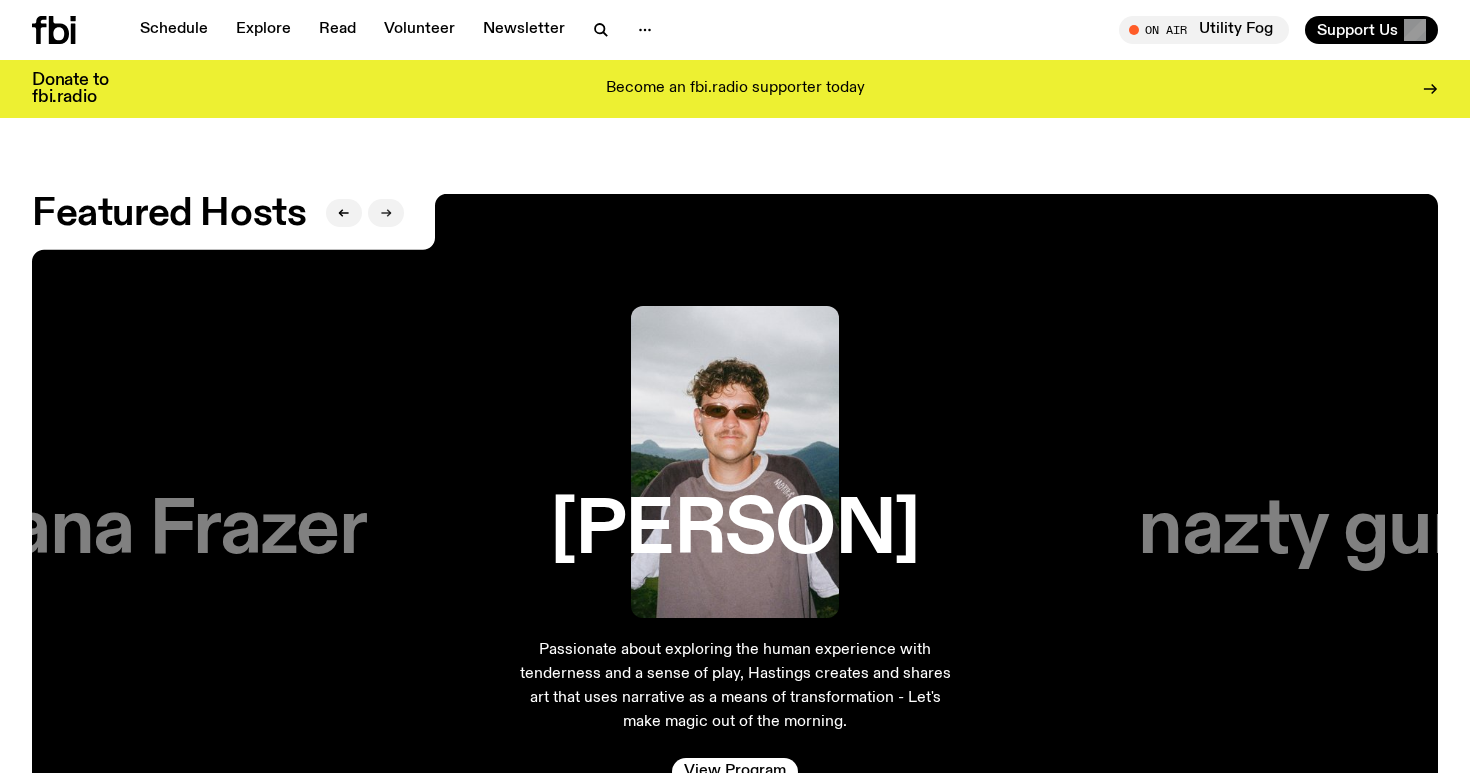 click 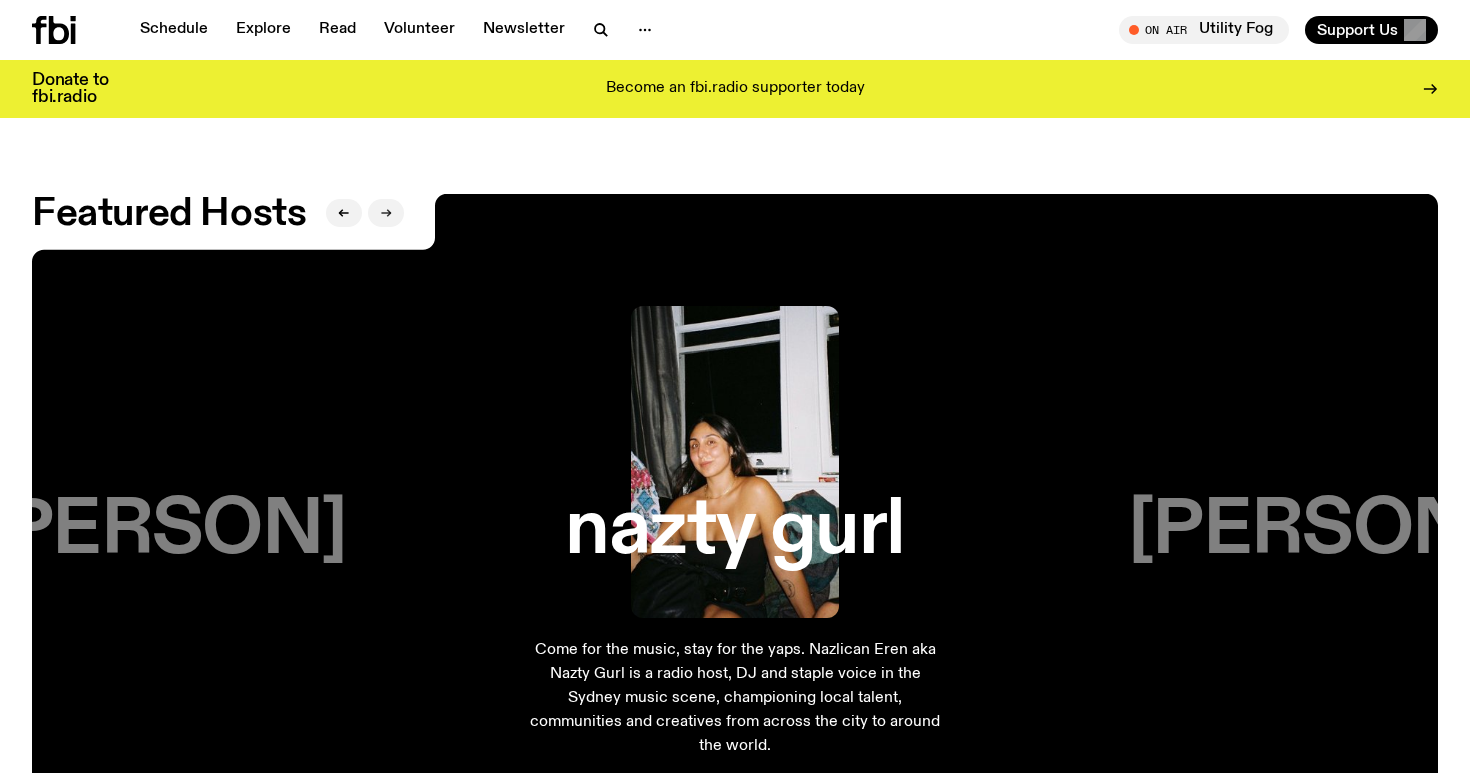 click 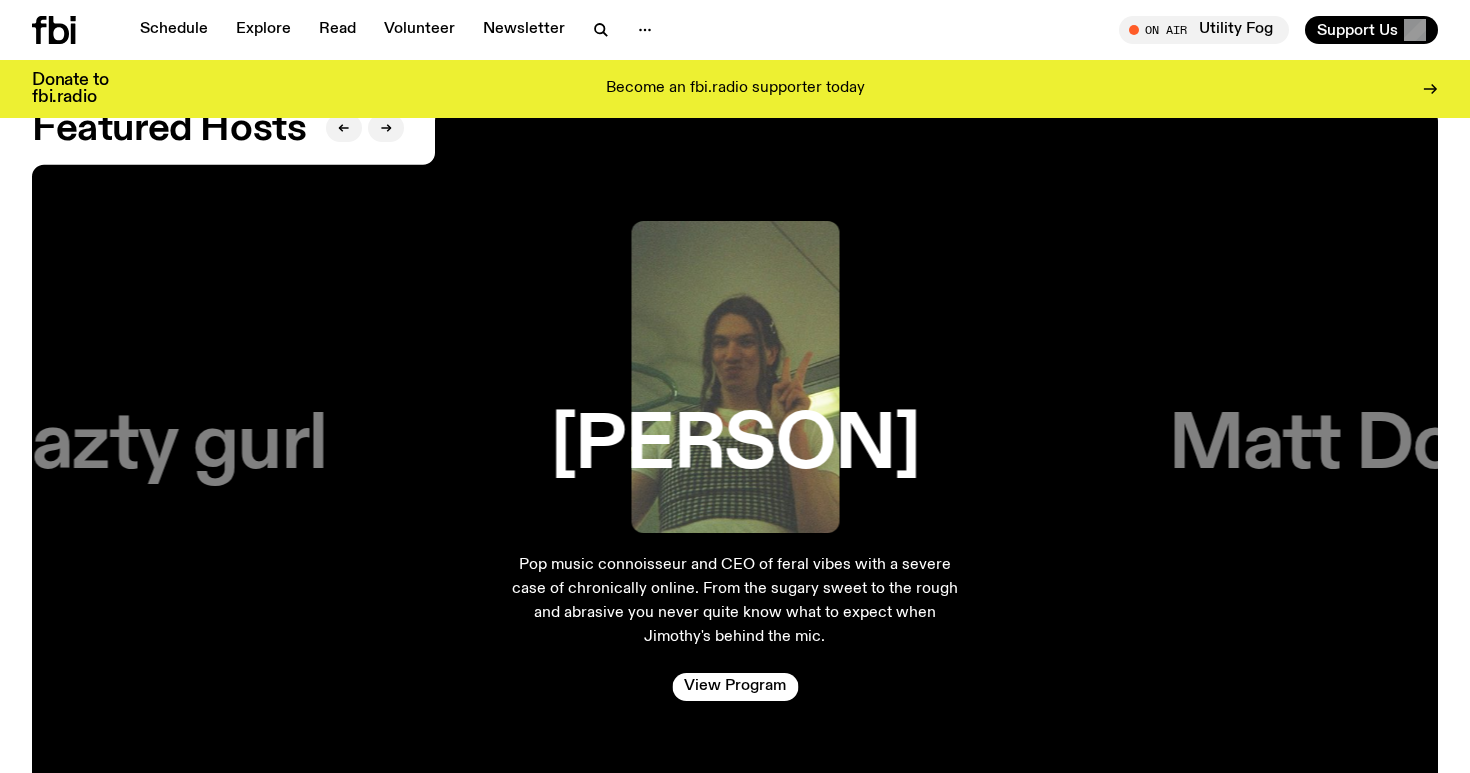scroll, scrollTop: 3266, scrollLeft: 0, axis: vertical 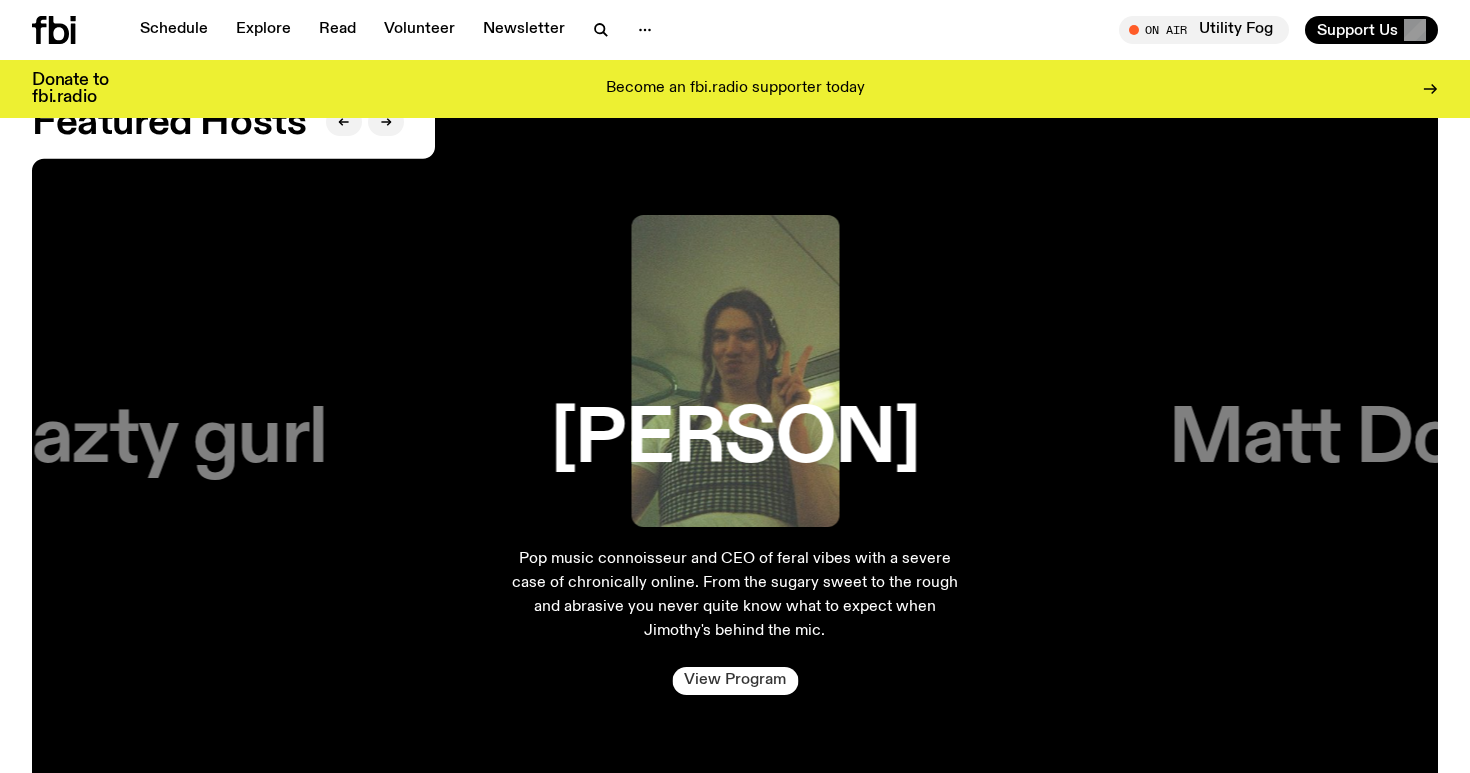 click on "View Program" at bounding box center (735, 681) 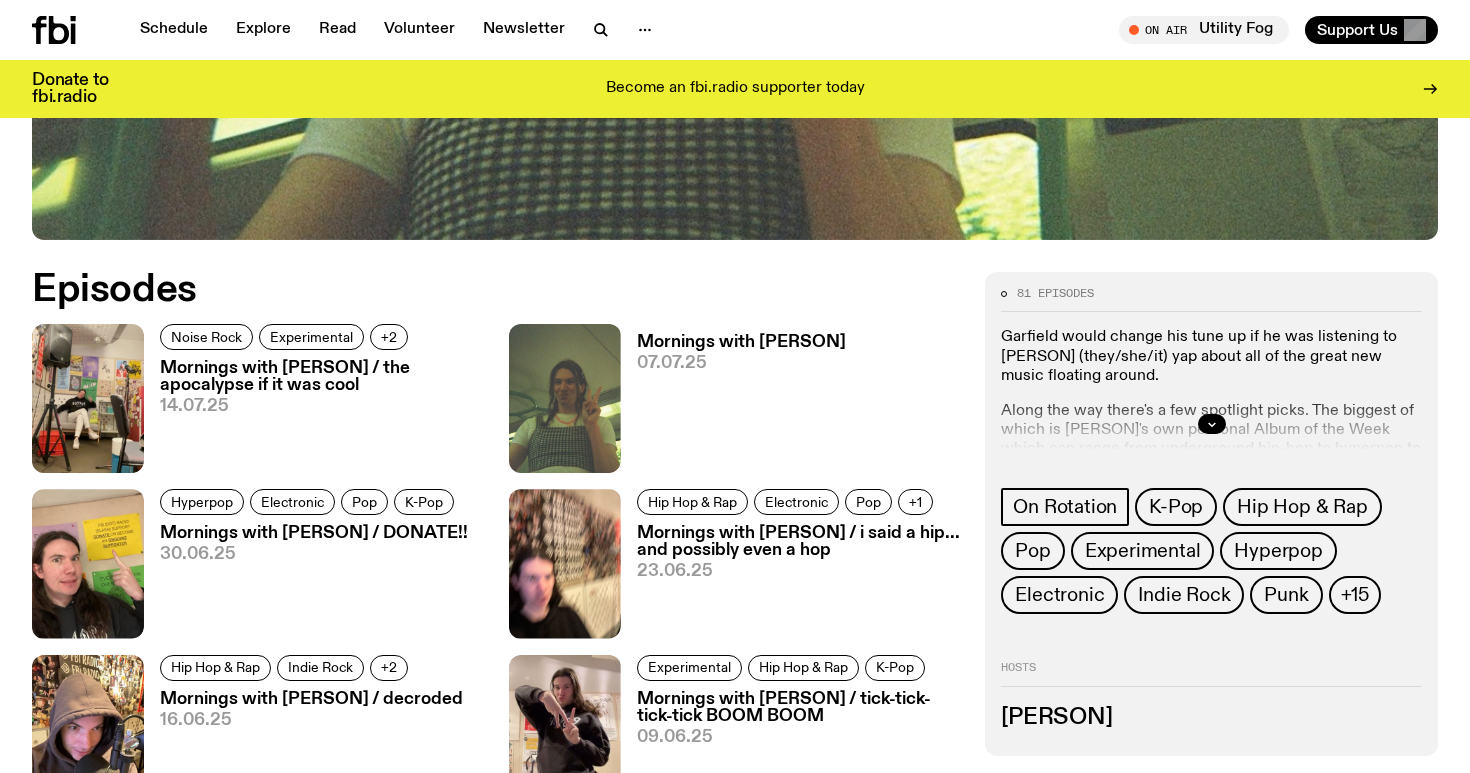 scroll, scrollTop: 838, scrollLeft: 0, axis: vertical 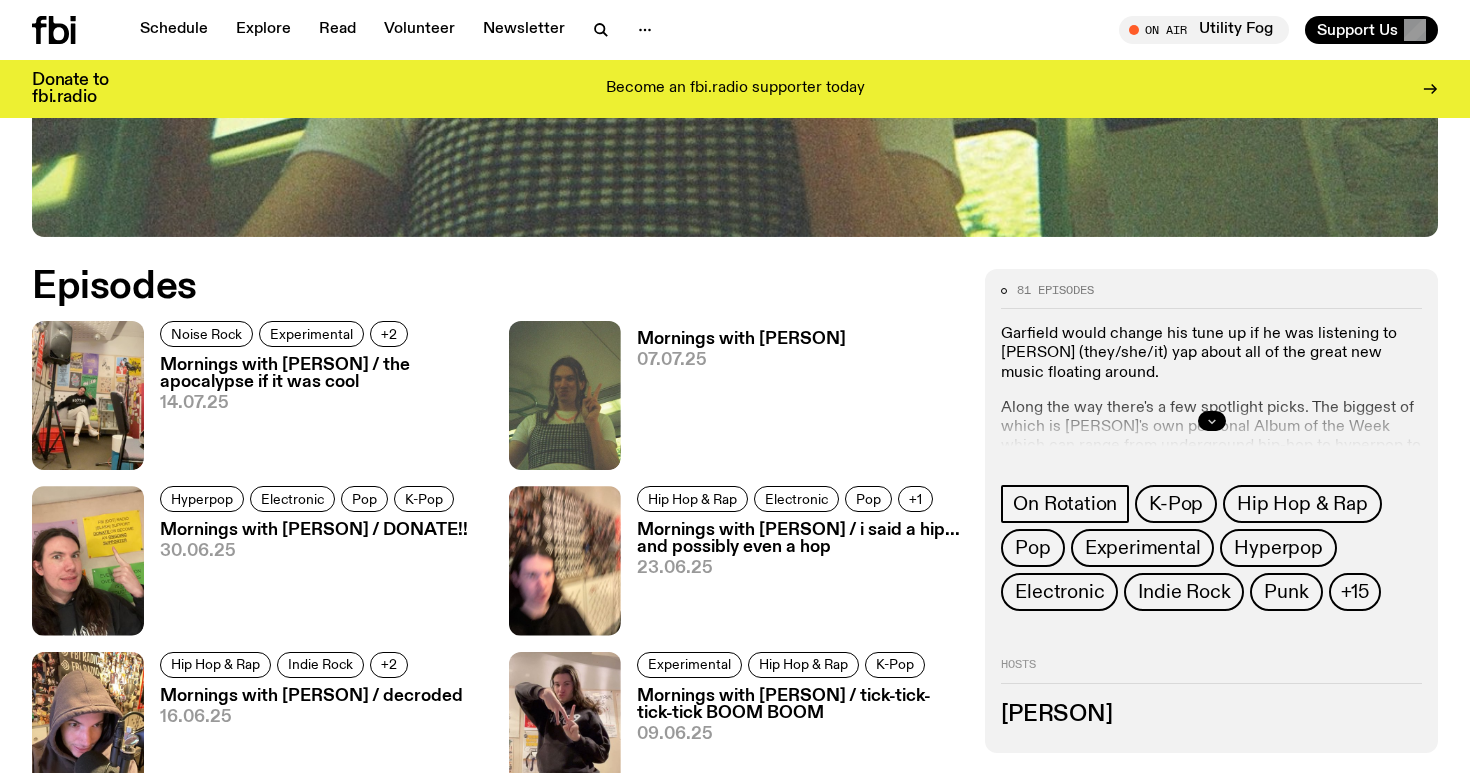 click 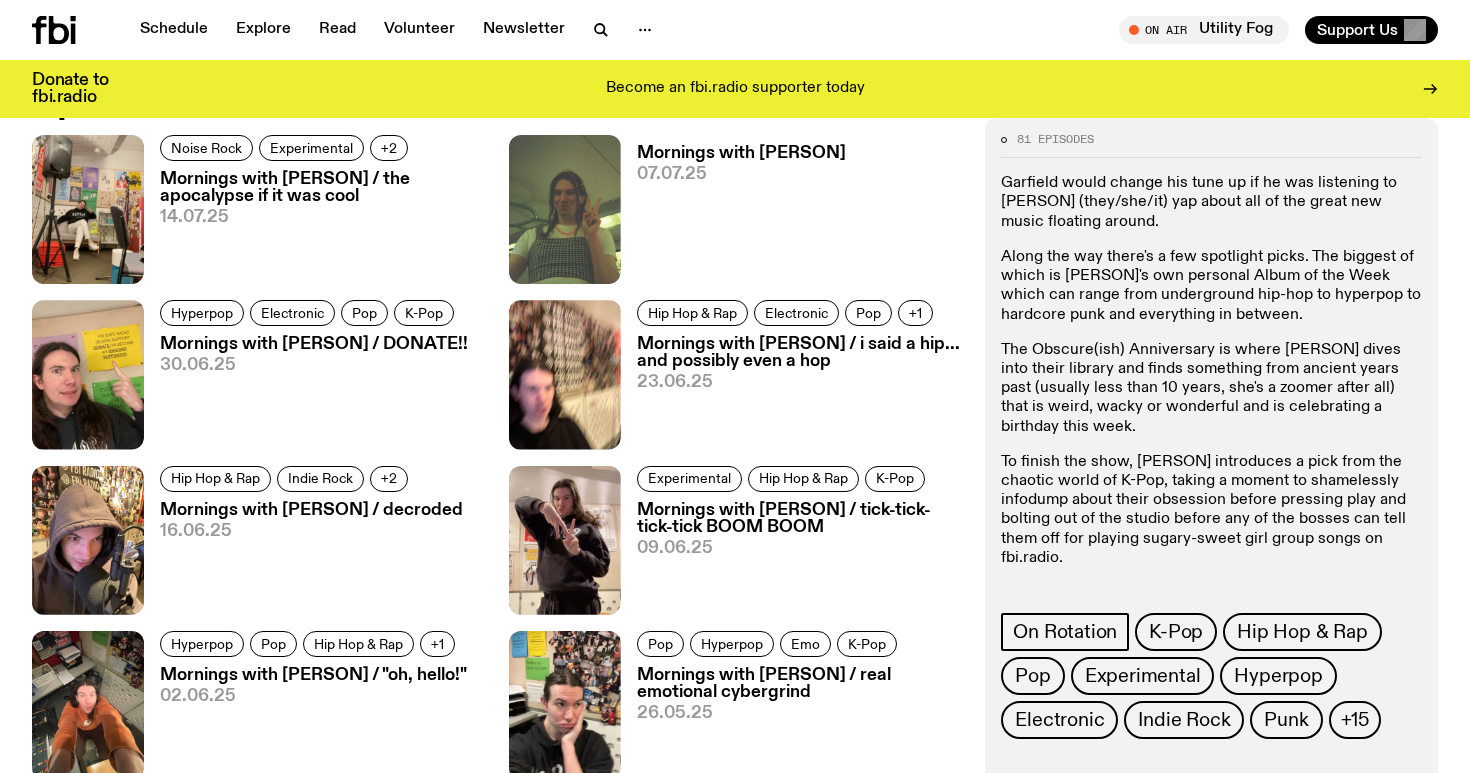 scroll, scrollTop: 1032, scrollLeft: 0, axis: vertical 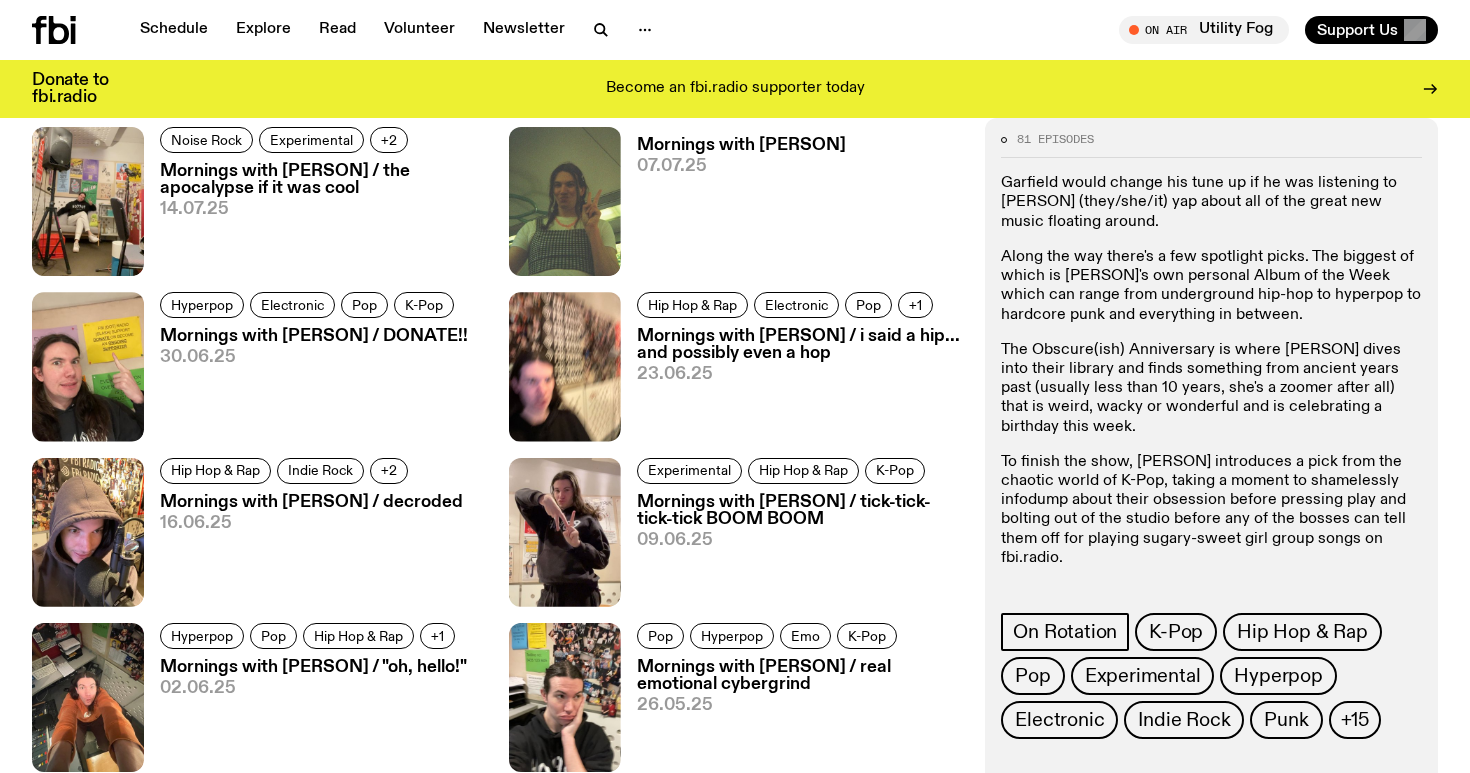 click on "07.07.25" at bounding box center [741, 166] 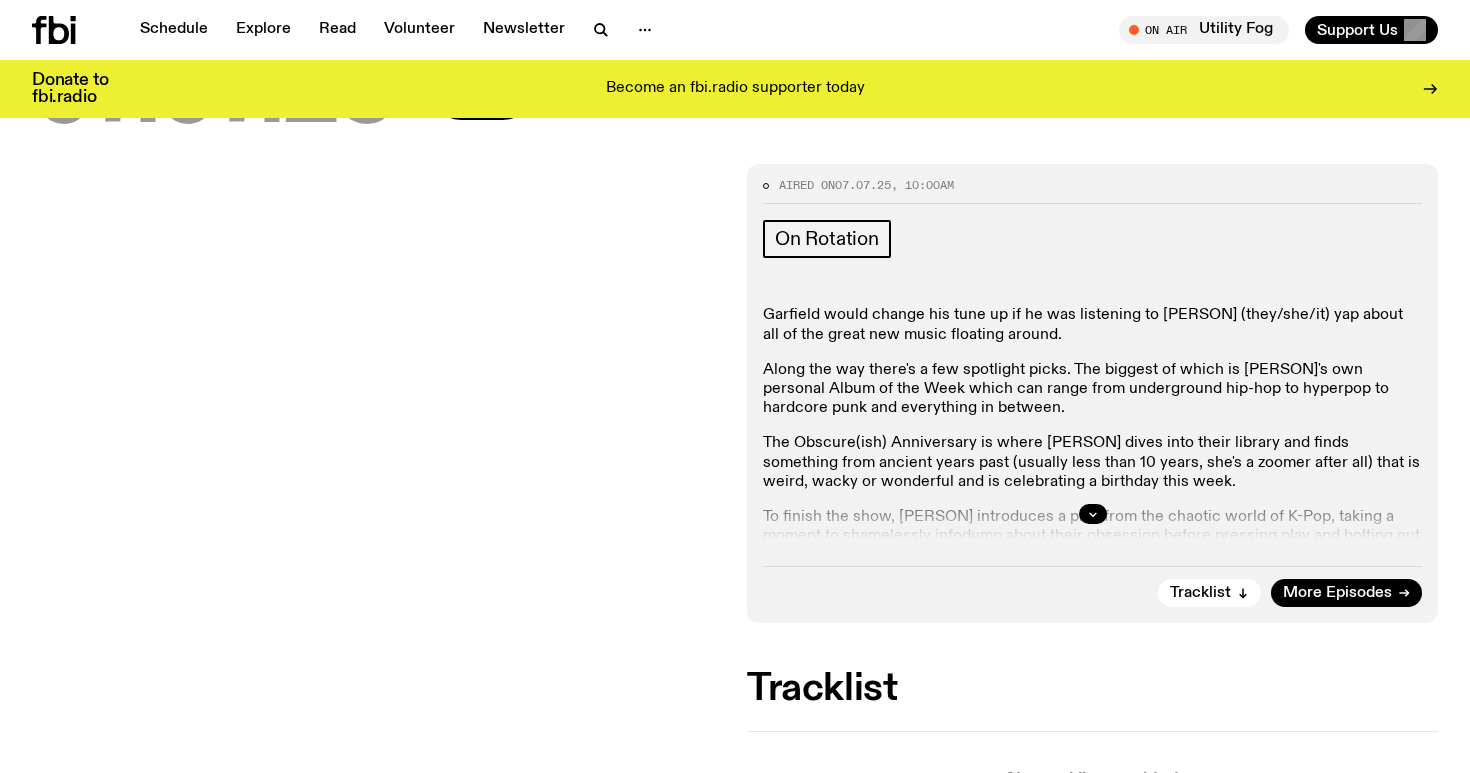scroll, scrollTop: 219, scrollLeft: 0, axis: vertical 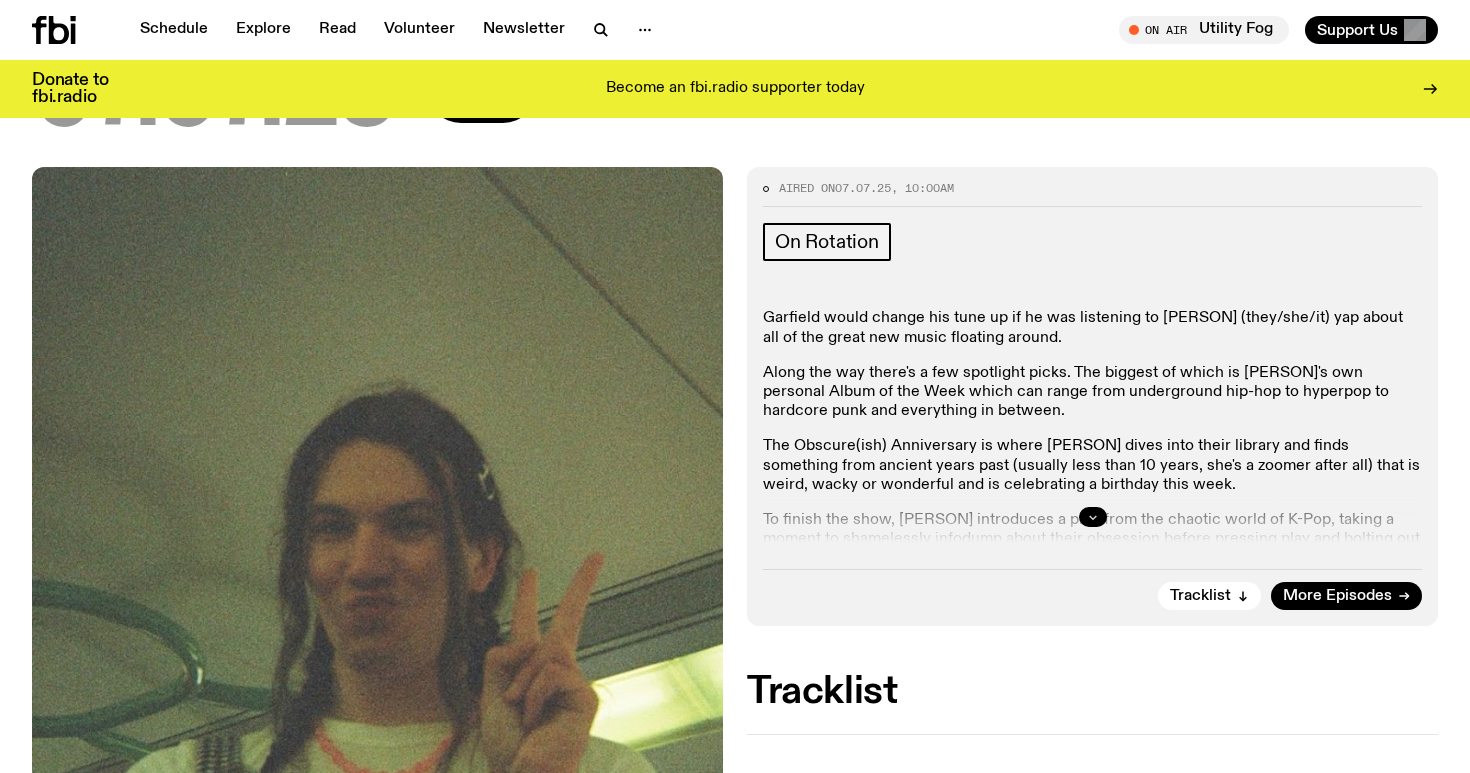click at bounding box center (1093, 517) 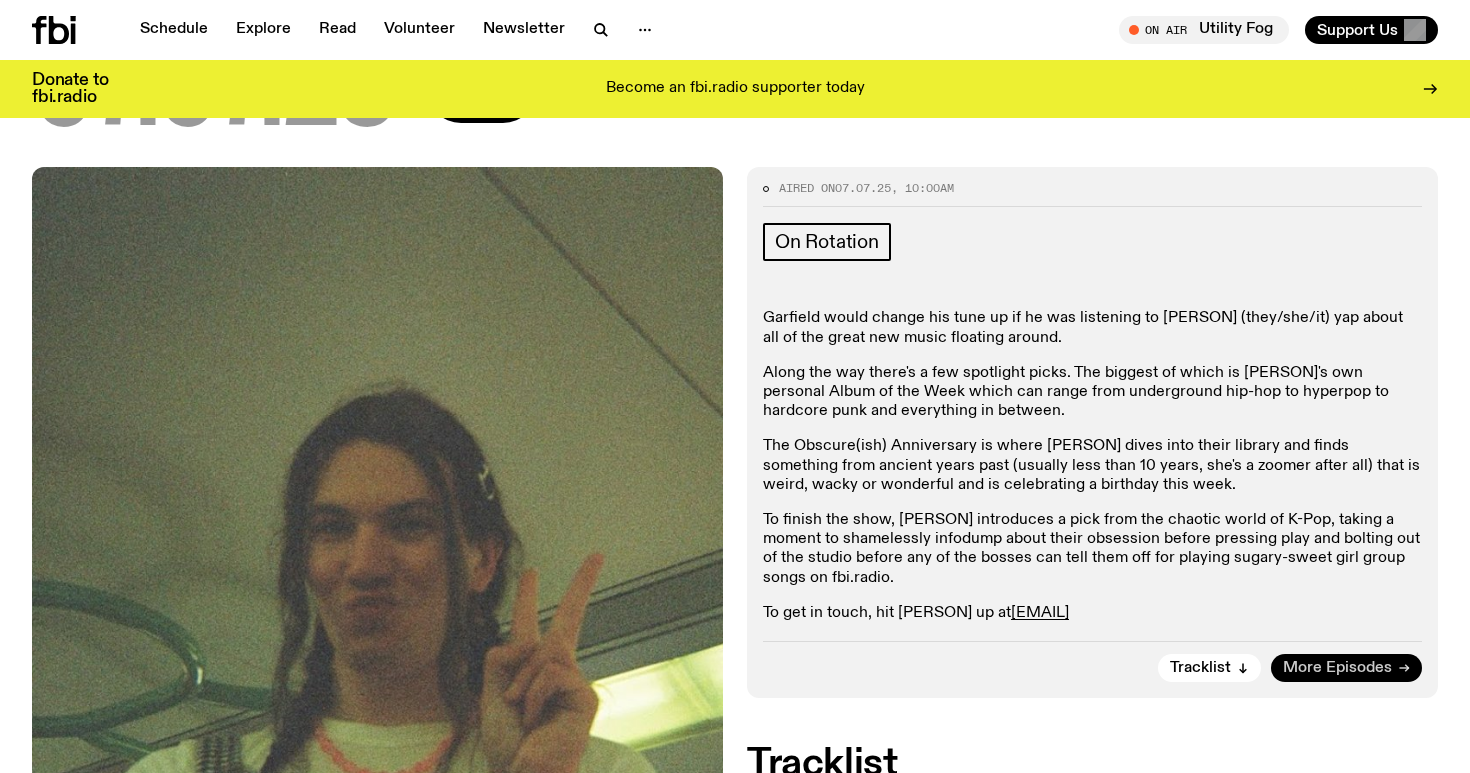click on "More Episodes" at bounding box center (1337, 668) 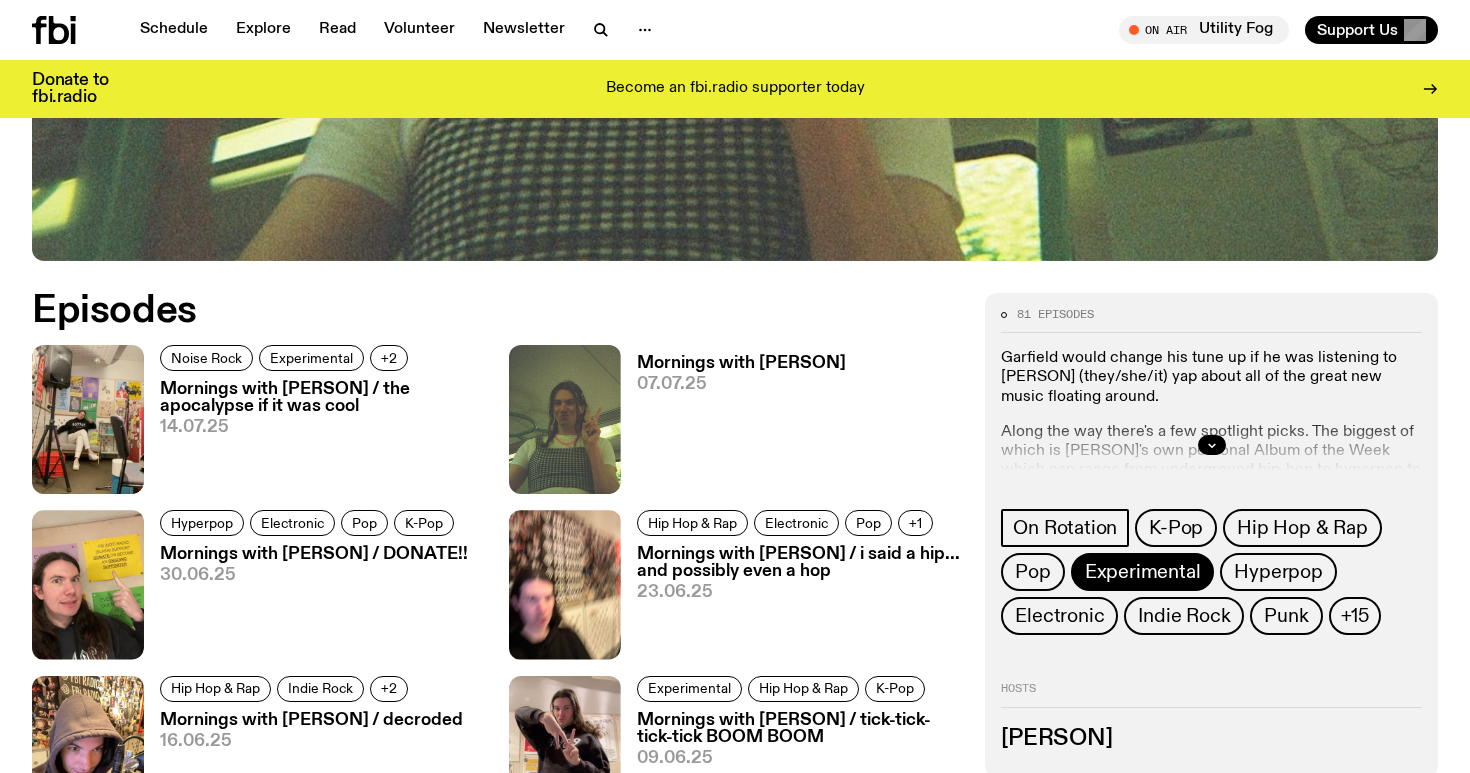 scroll, scrollTop: 817, scrollLeft: 0, axis: vertical 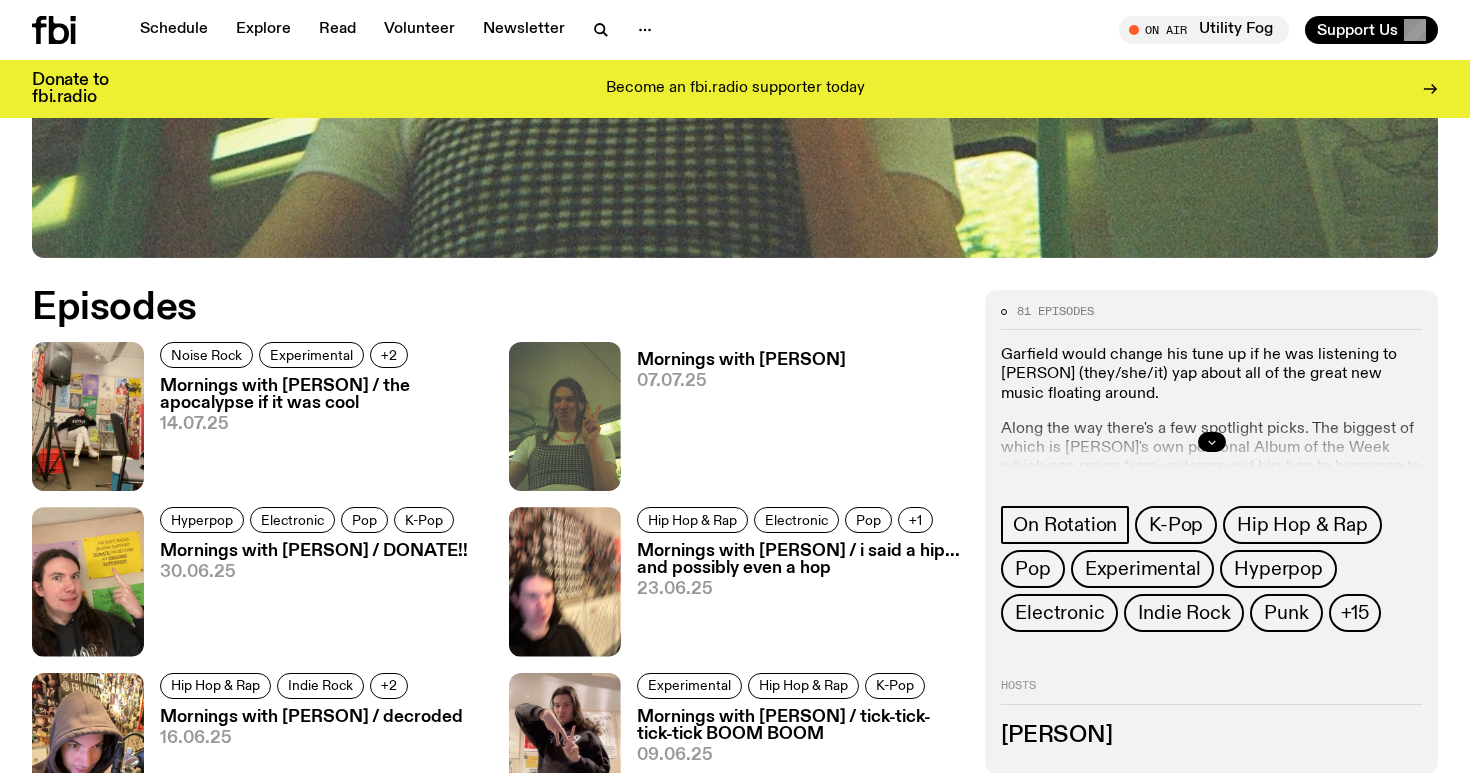 click at bounding box center [1212, 442] 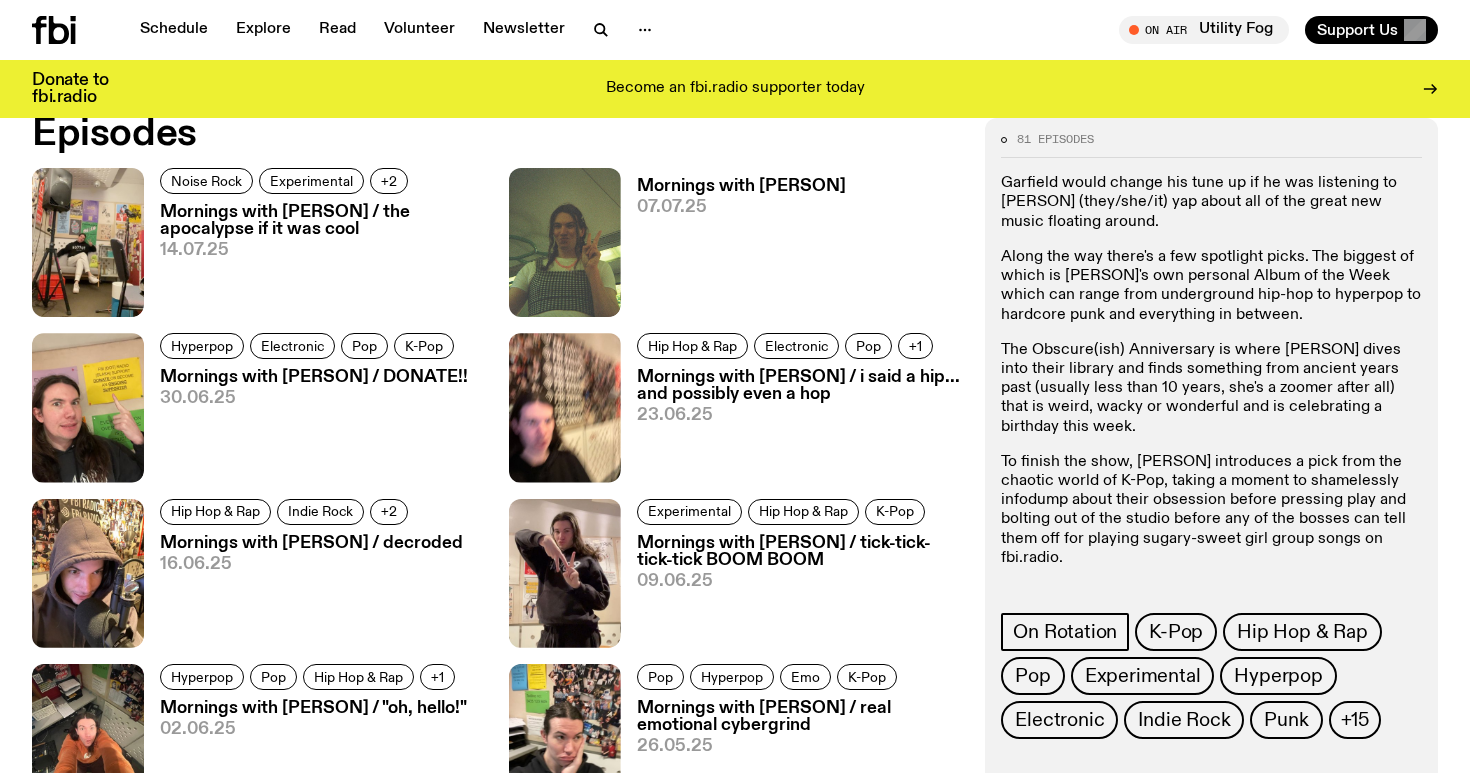 scroll, scrollTop: 996, scrollLeft: 0, axis: vertical 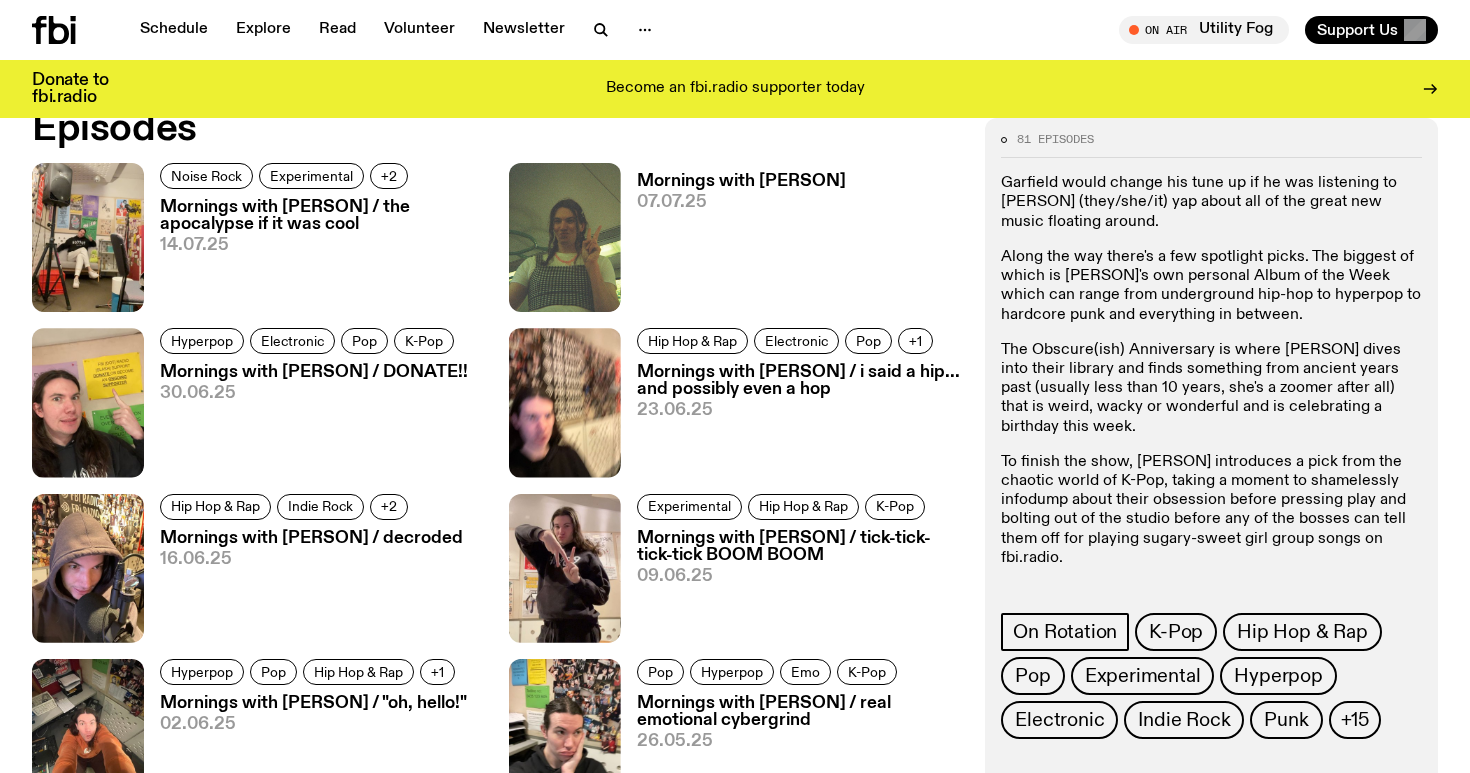 click on "[EMAIL]" 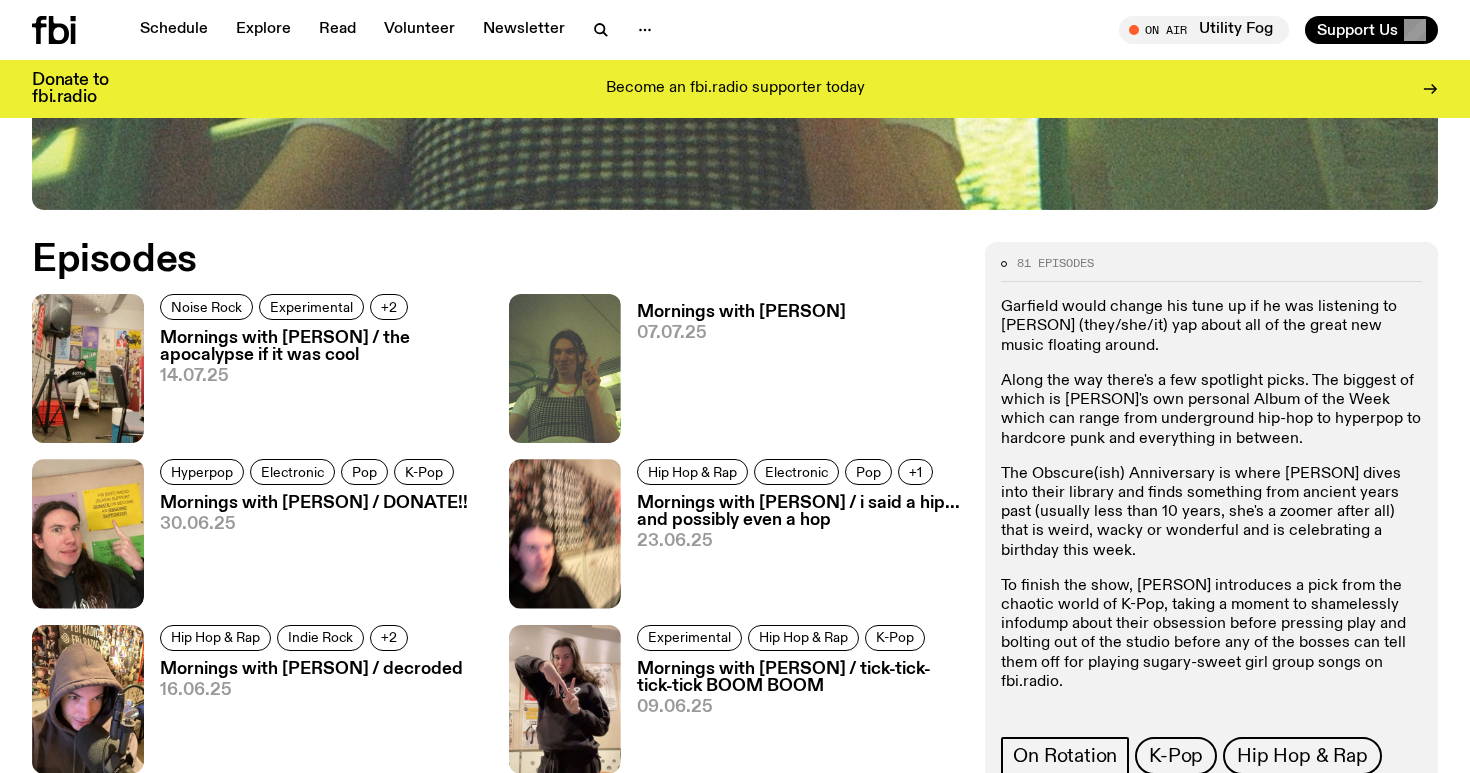 scroll, scrollTop: 863, scrollLeft: 0, axis: vertical 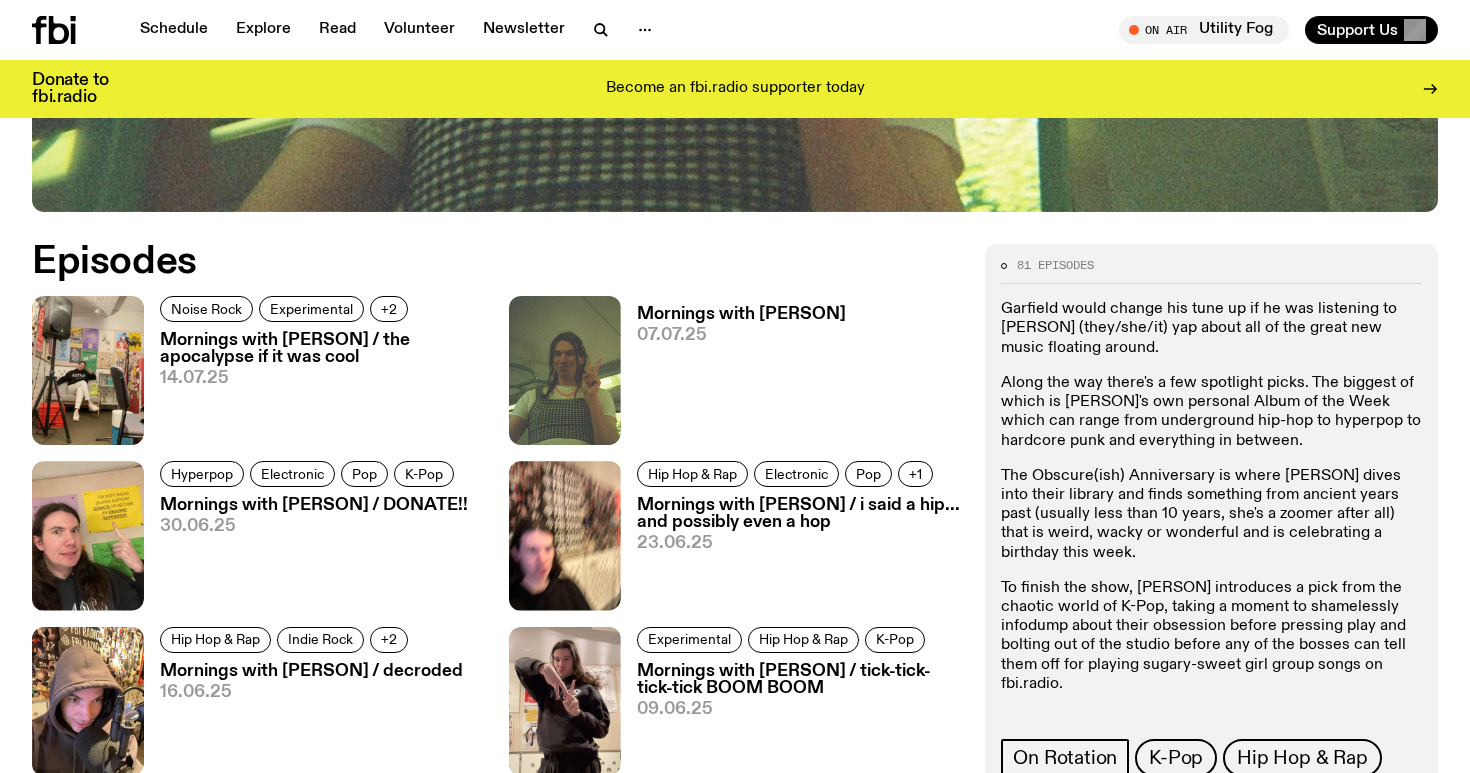 click on "Mornings with [PERSON] / the apocalypse if it was cool" at bounding box center [322, 349] 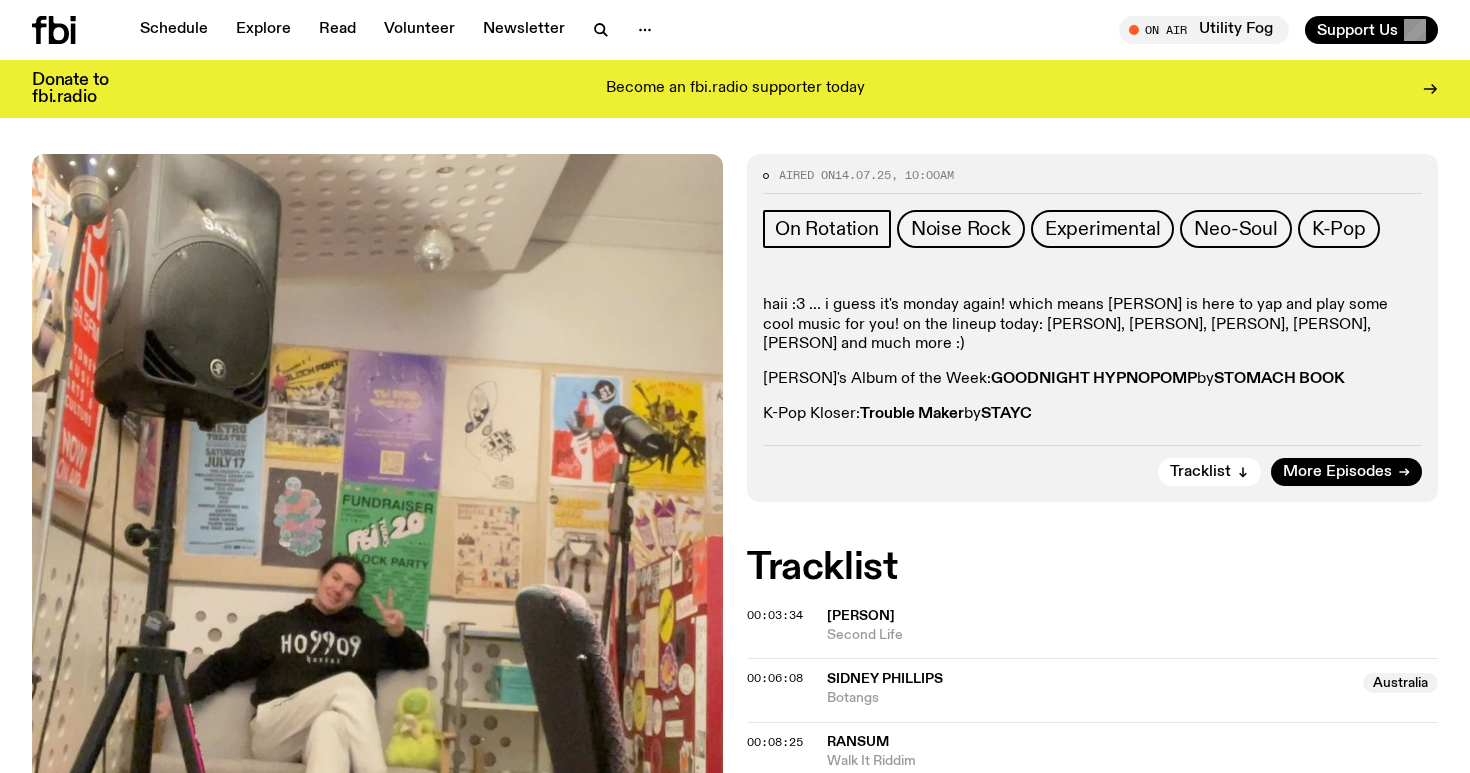 scroll, scrollTop: 299, scrollLeft: 0, axis: vertical 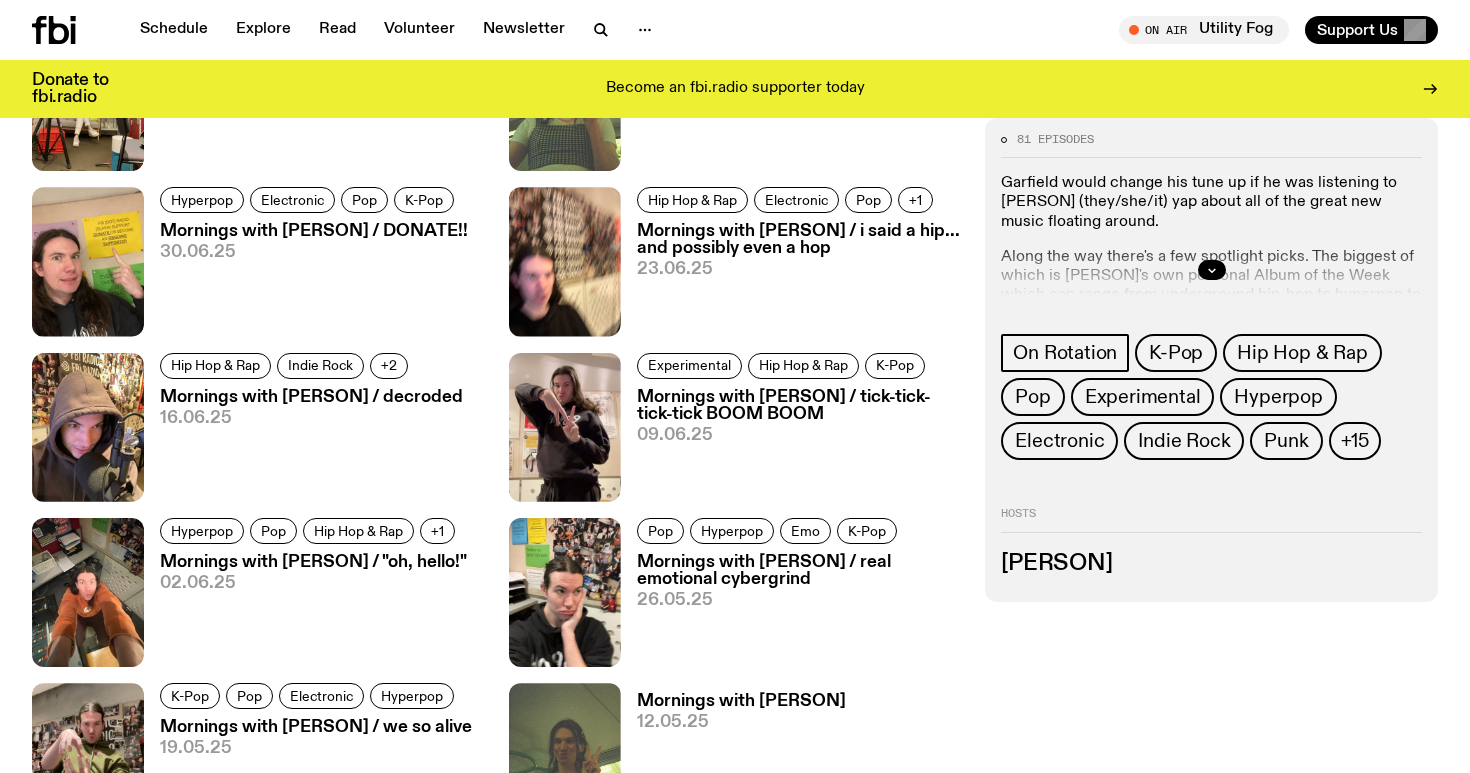 click on "30.06.25" at bounding box center [314, 252] 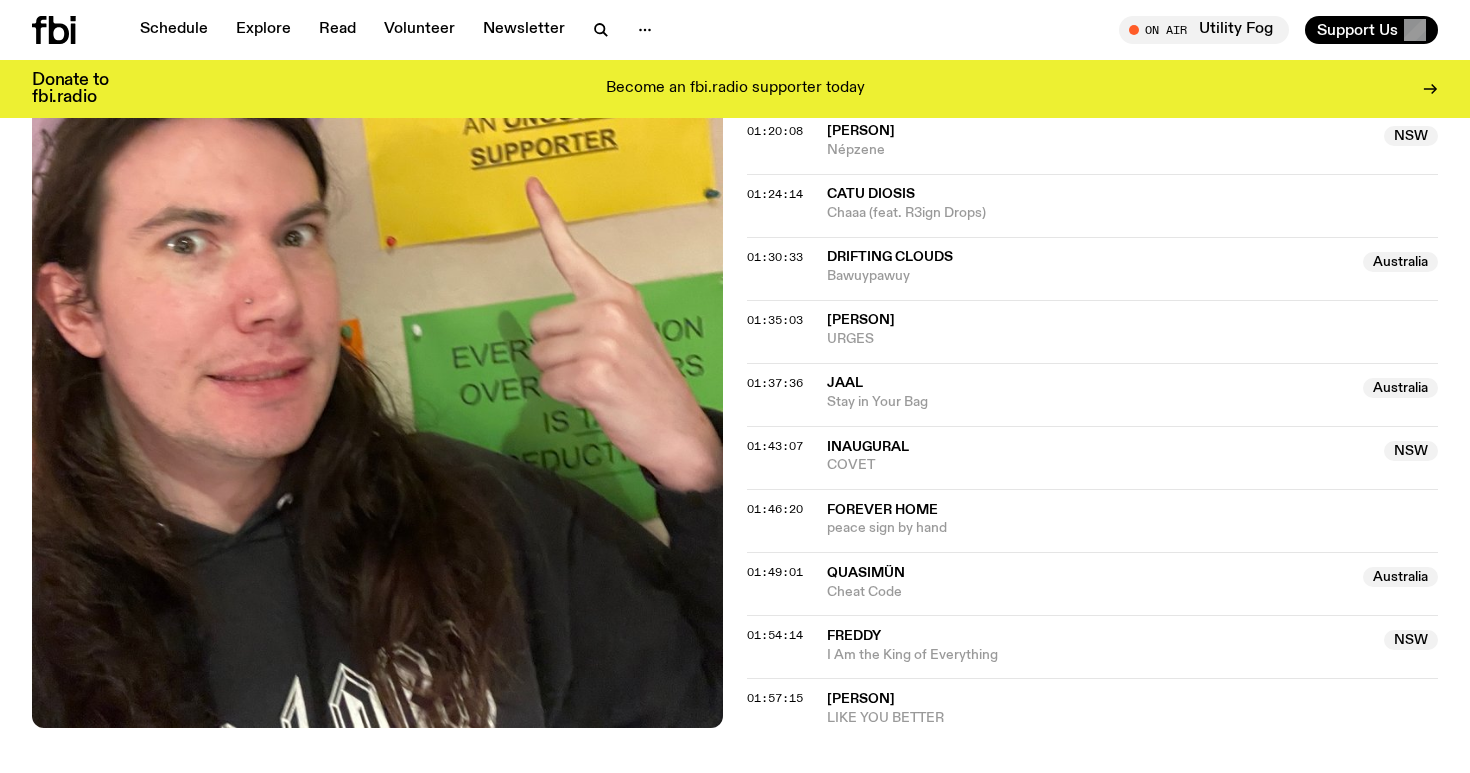 scroll, scrollTop: 1924, scrollLeft: 0, axis: vertical 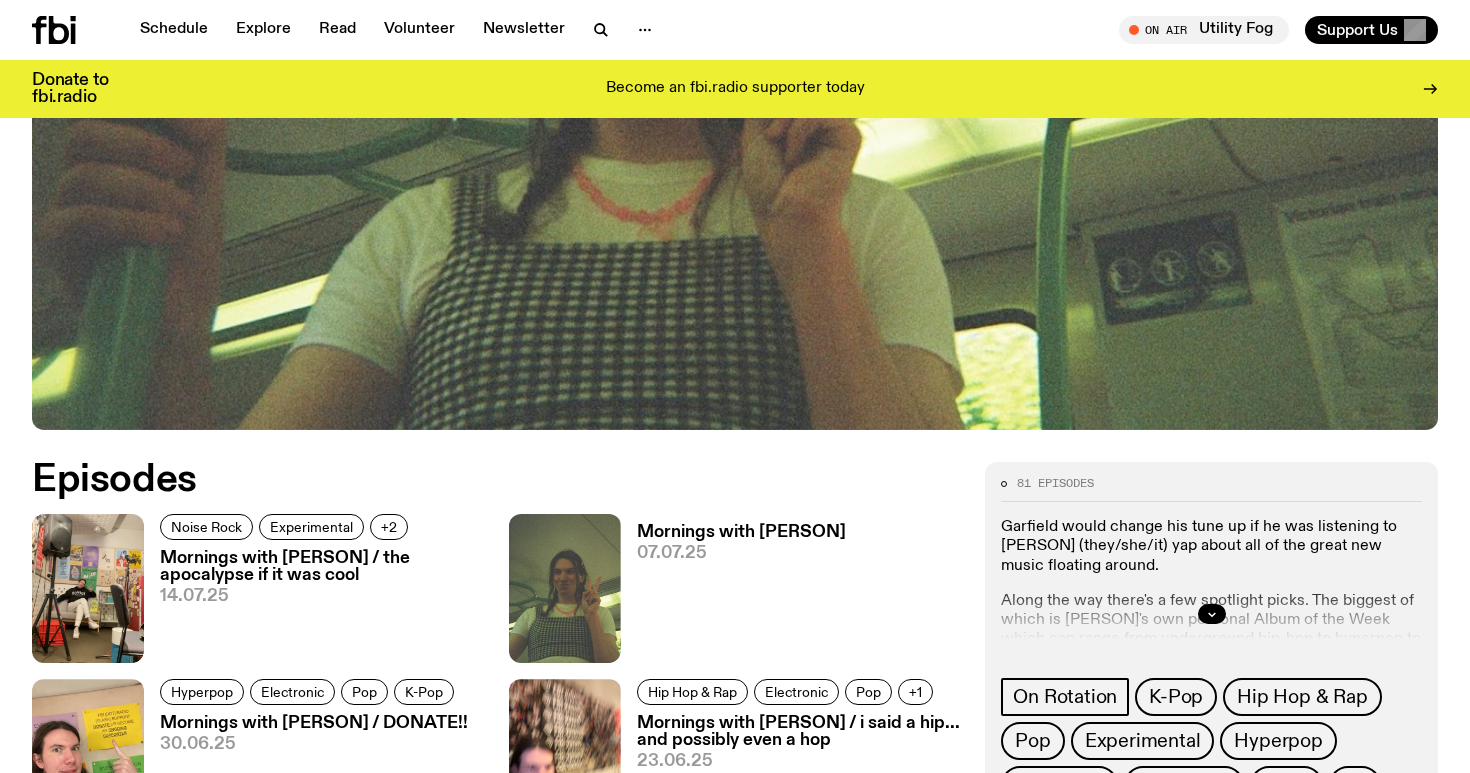 click at bounding box center (1211, 614) 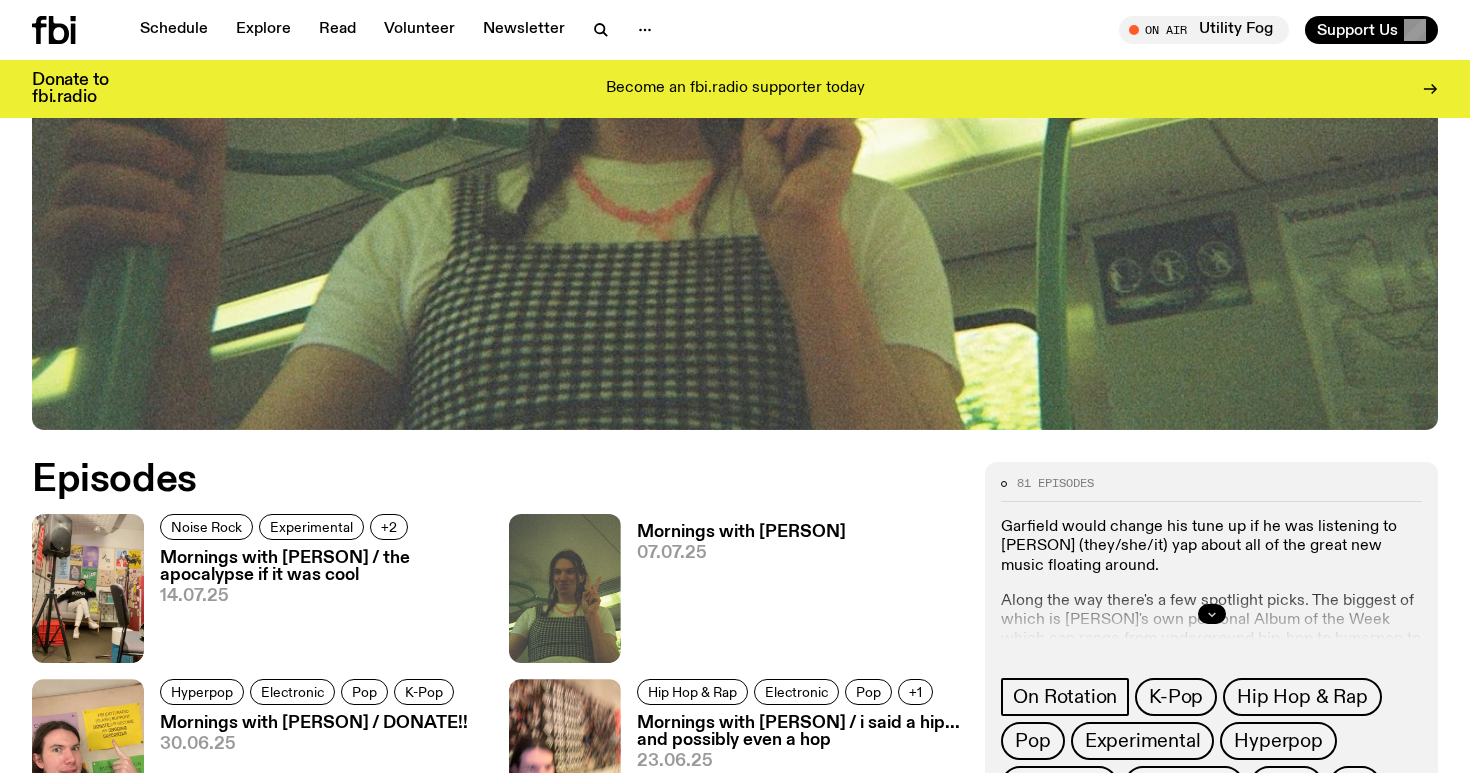 click 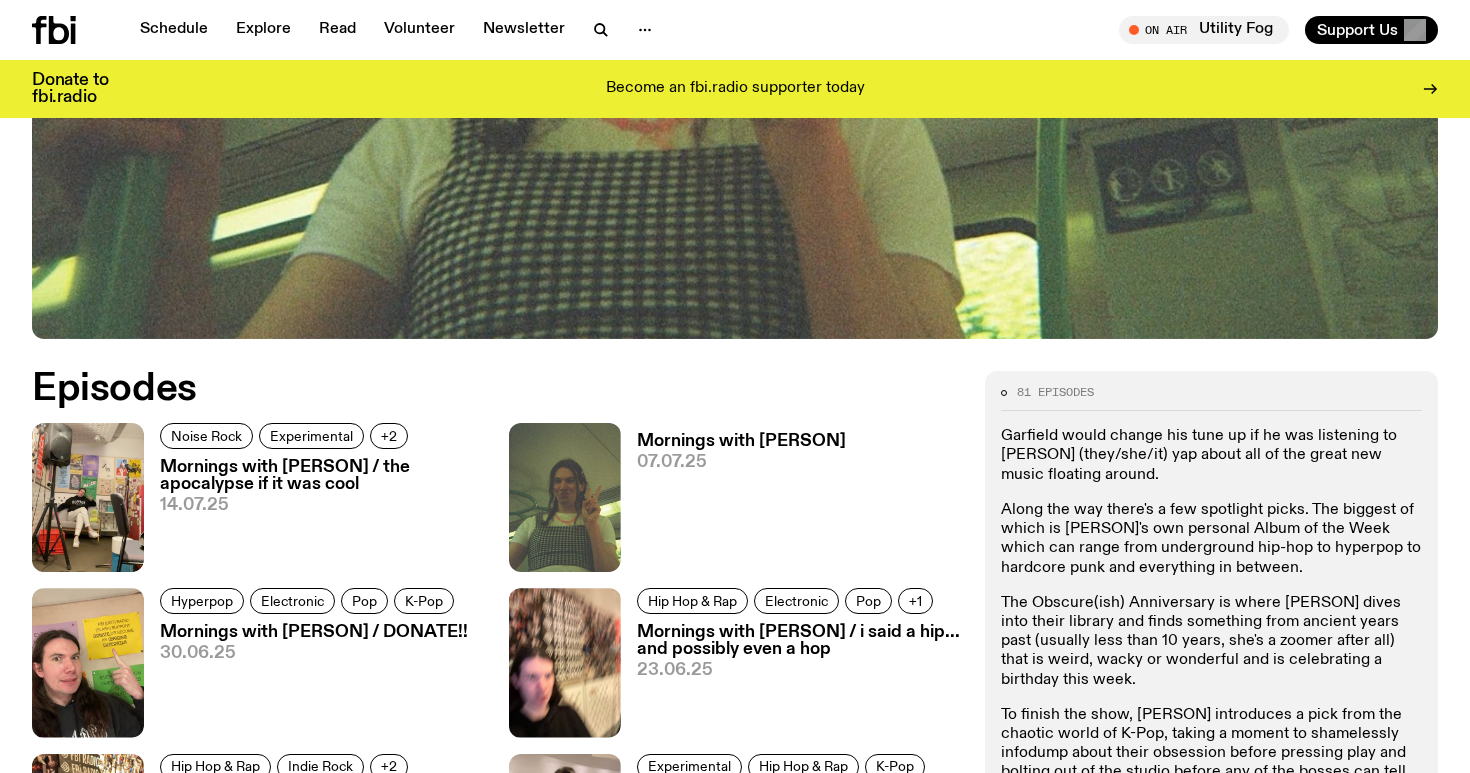 scroll, scrollTop: 737, scrollLeft: 0, axis: vertical 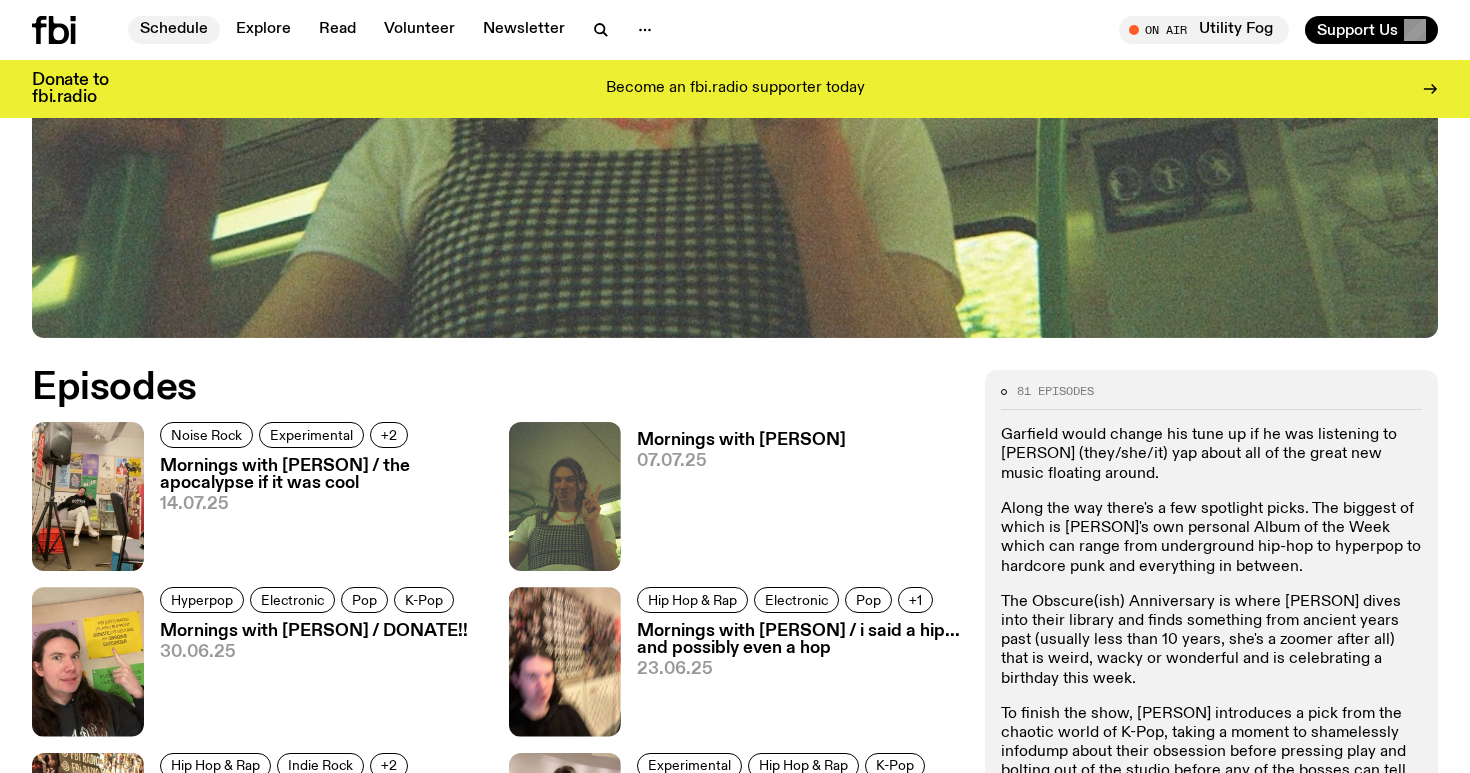 click on "Schedule" at bounding box center [174, 30] 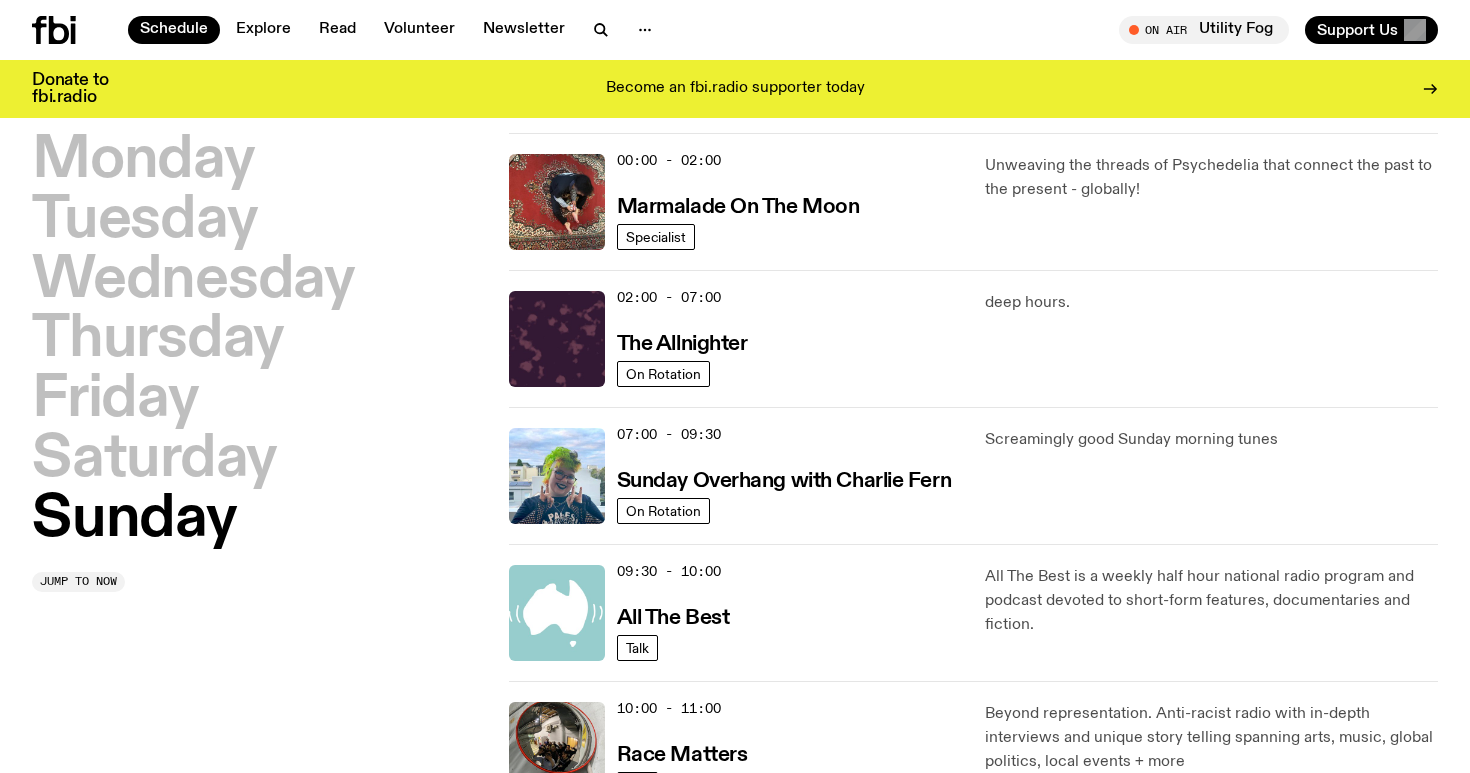 scroll, scrollTop: 0, scrollLeft: 0, axis: both 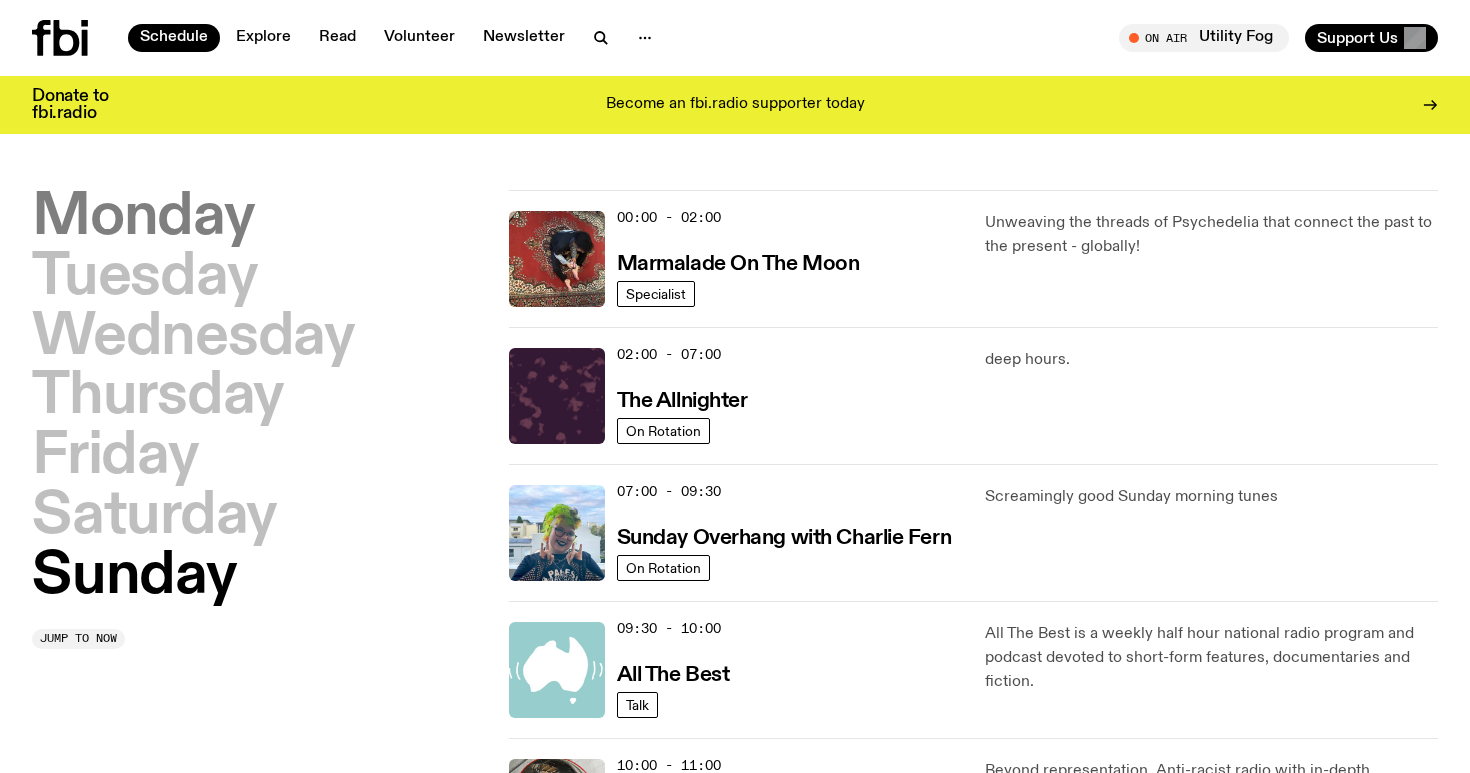 click on "Monday" at bounding box center (143, 218) 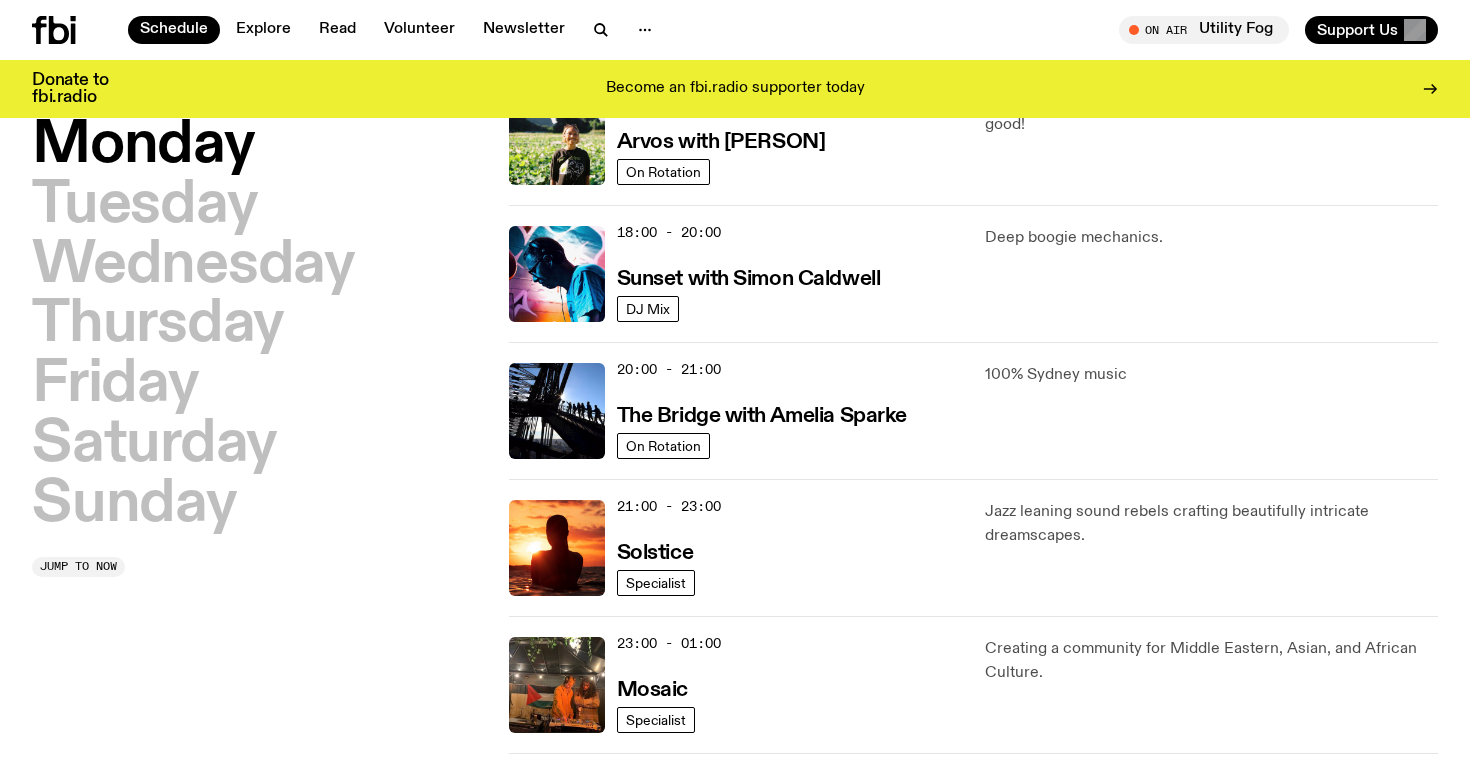 scroll, scrollTop: 802, scrollLeft: 0, axis: vertical 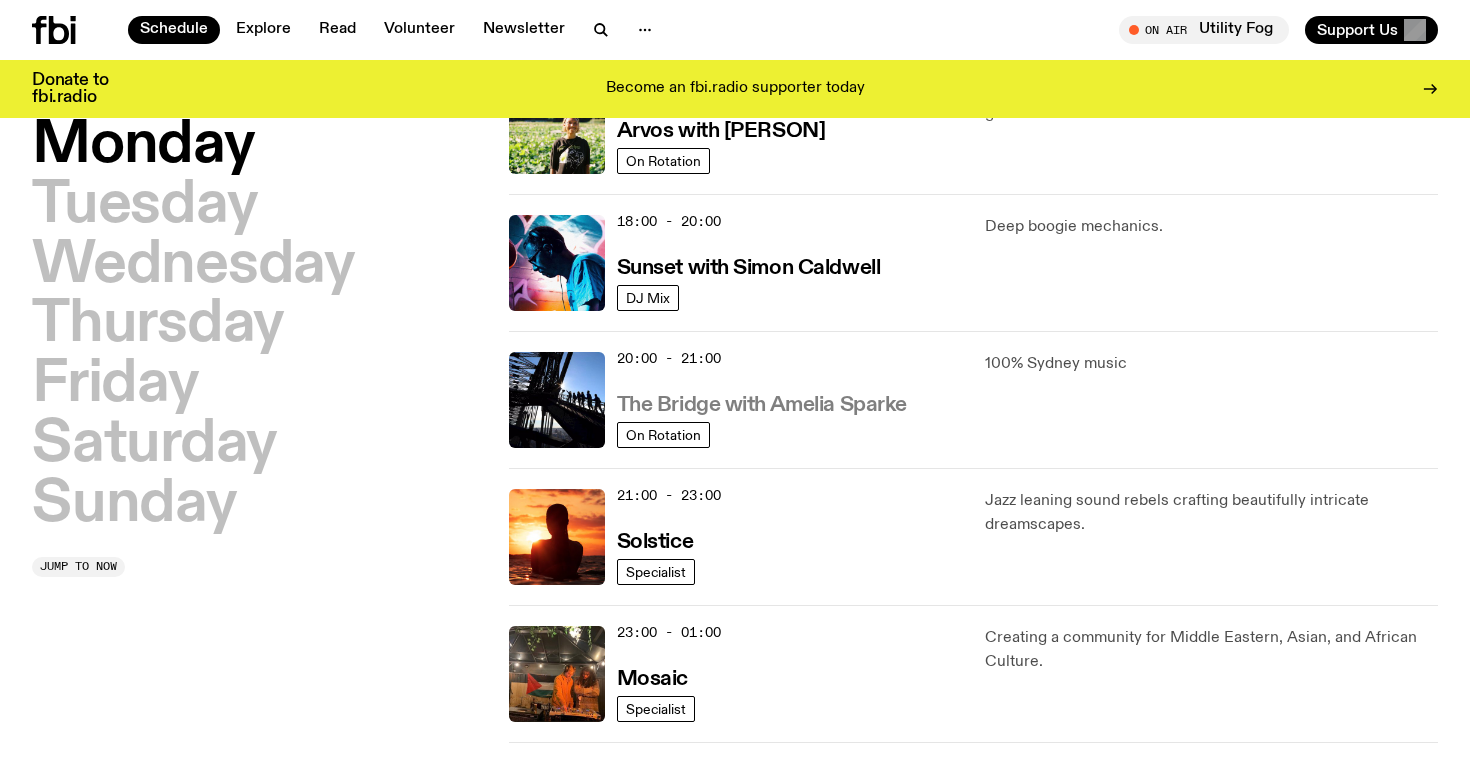click on "The Bridge with Amelia Sparke" at bounding box center (762, 405) 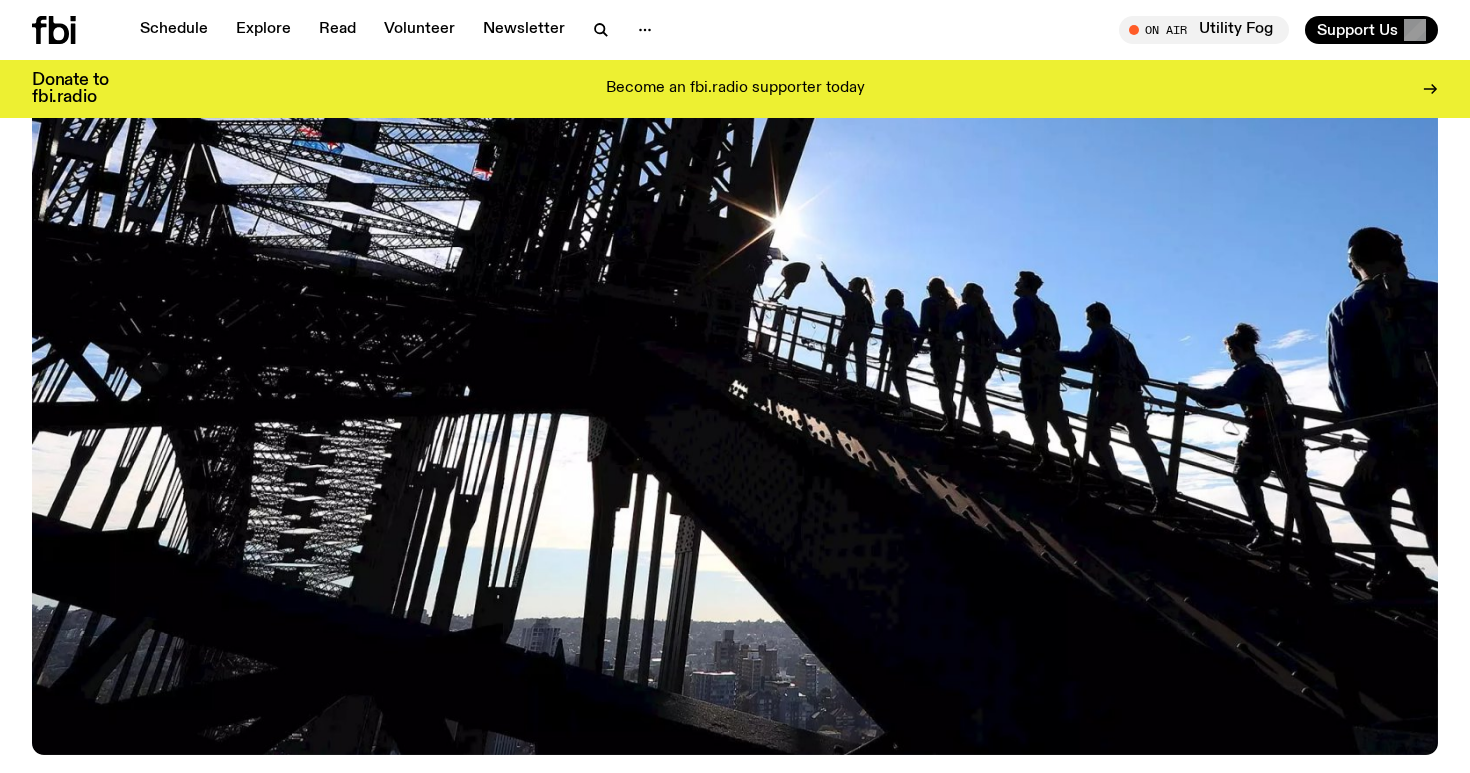 scroll, scrollTop: 317, scrollLeft: 0, axis: vertical 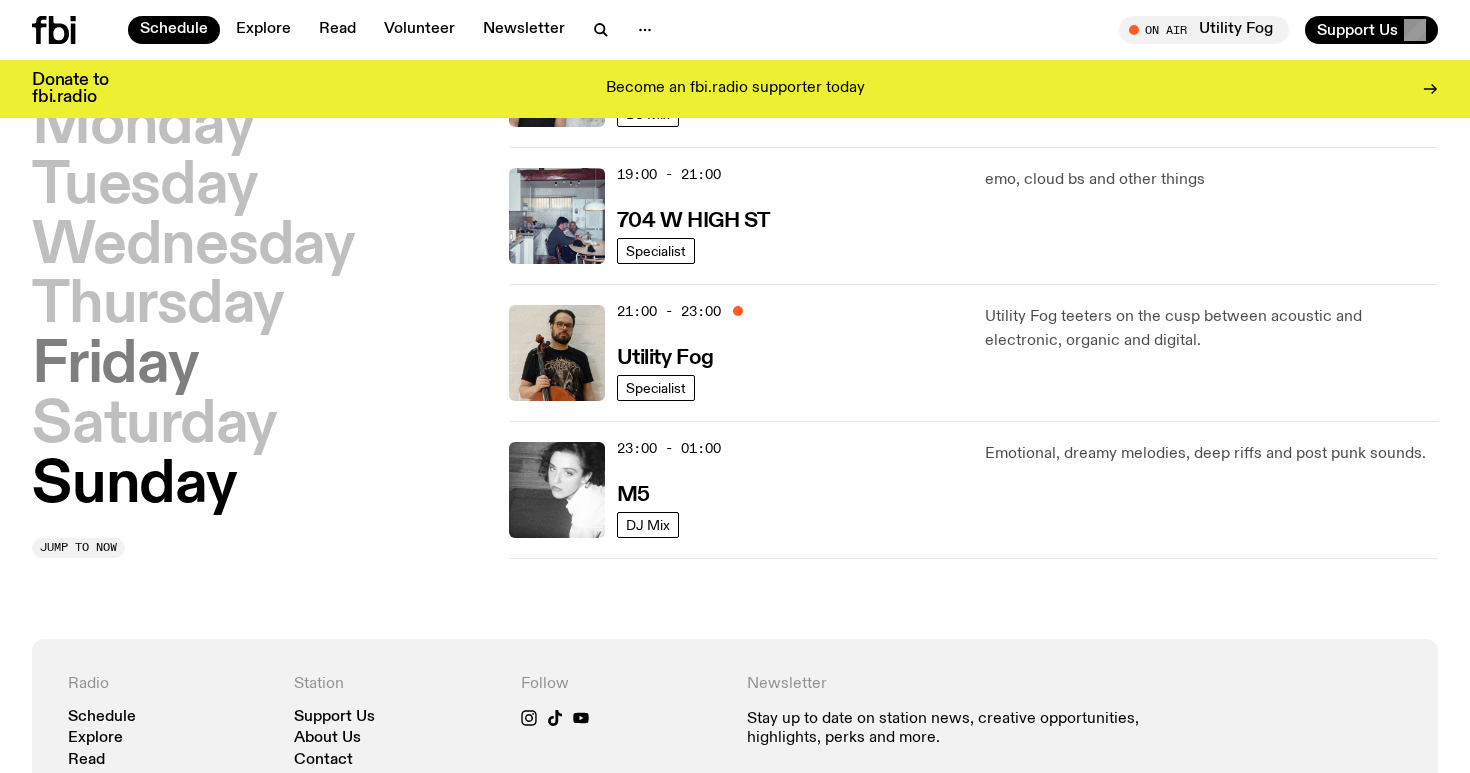 click on "Friday" at bounding box center (115, 366) 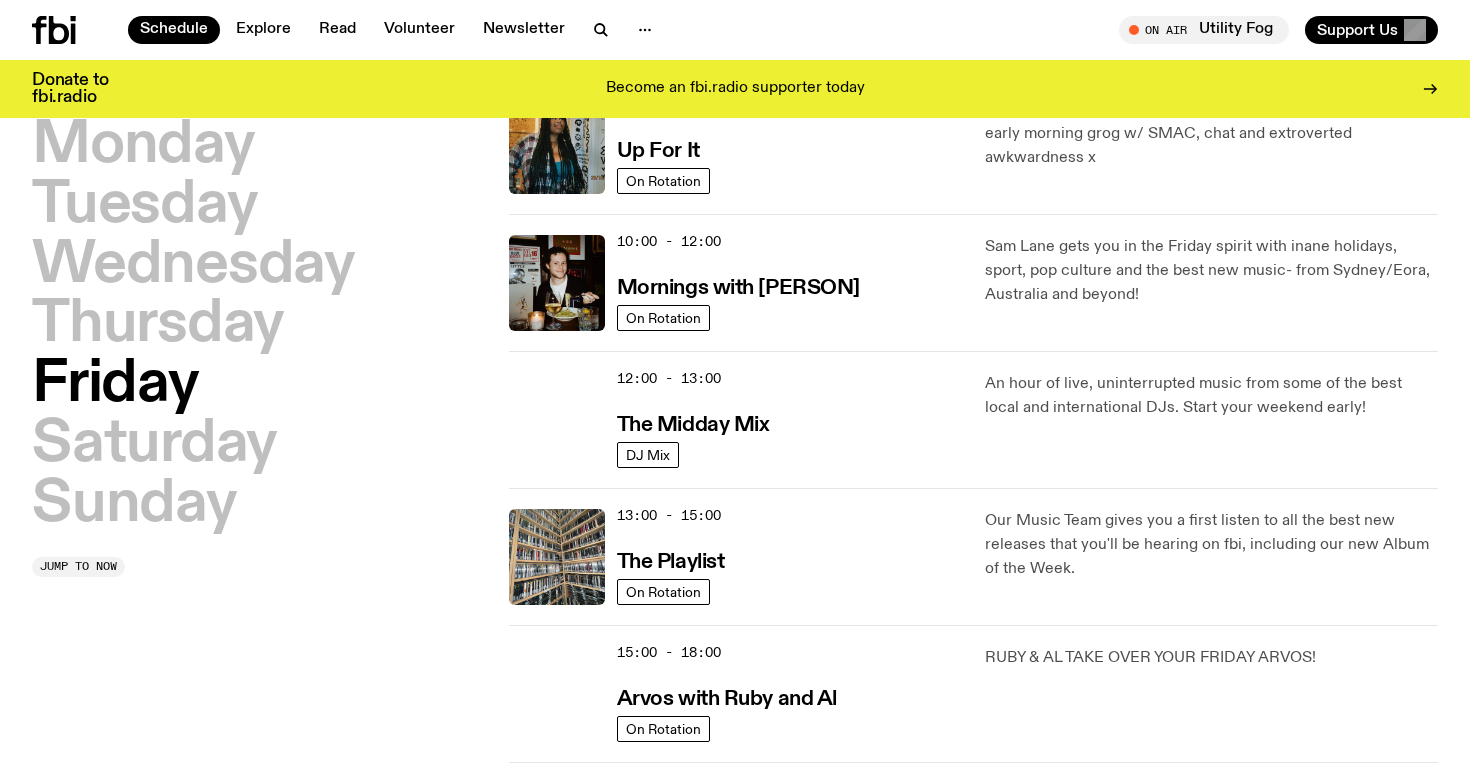 scroll, scrollTop: 276, scrollLeft: 0, axis: vertical 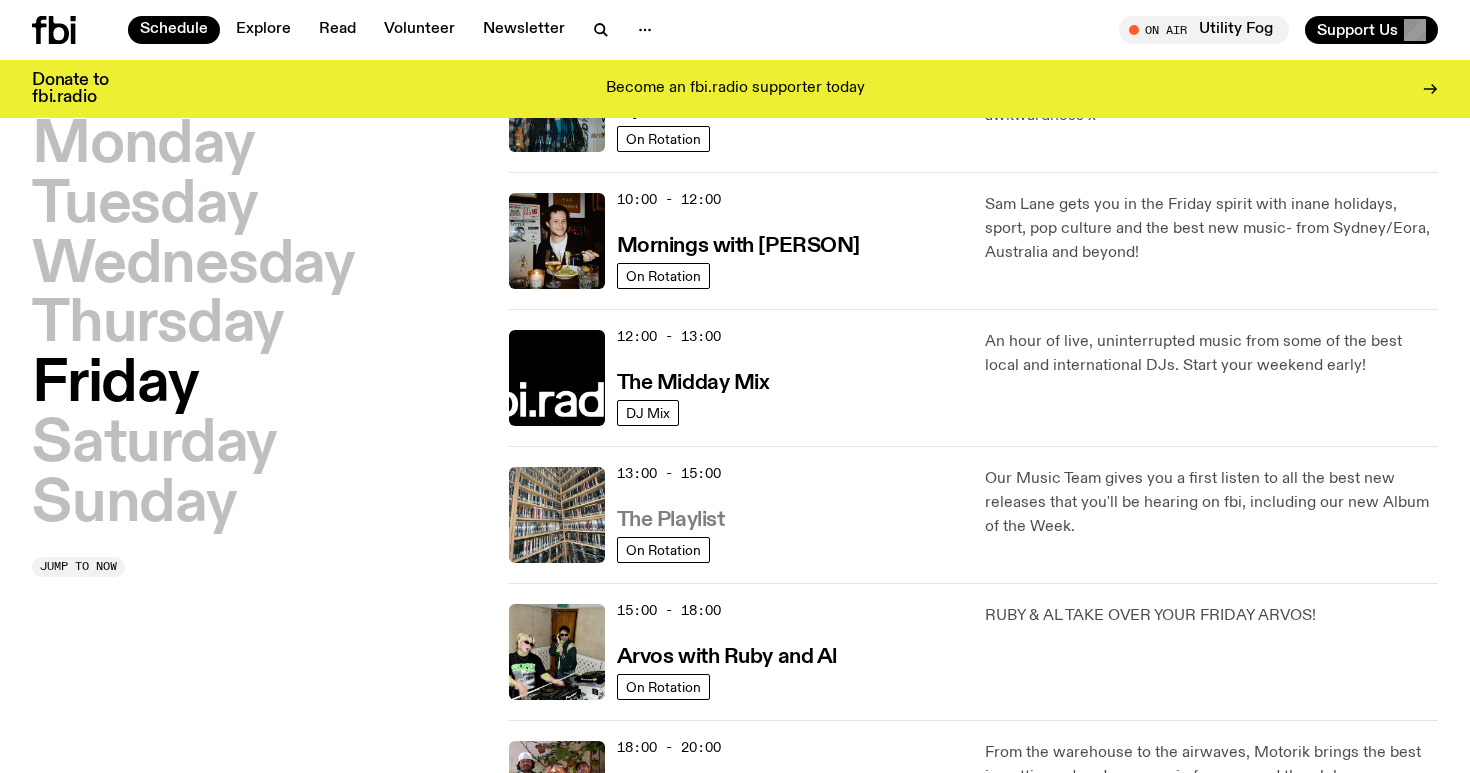 click on "The Playlist" at bounding box center [671, 520] 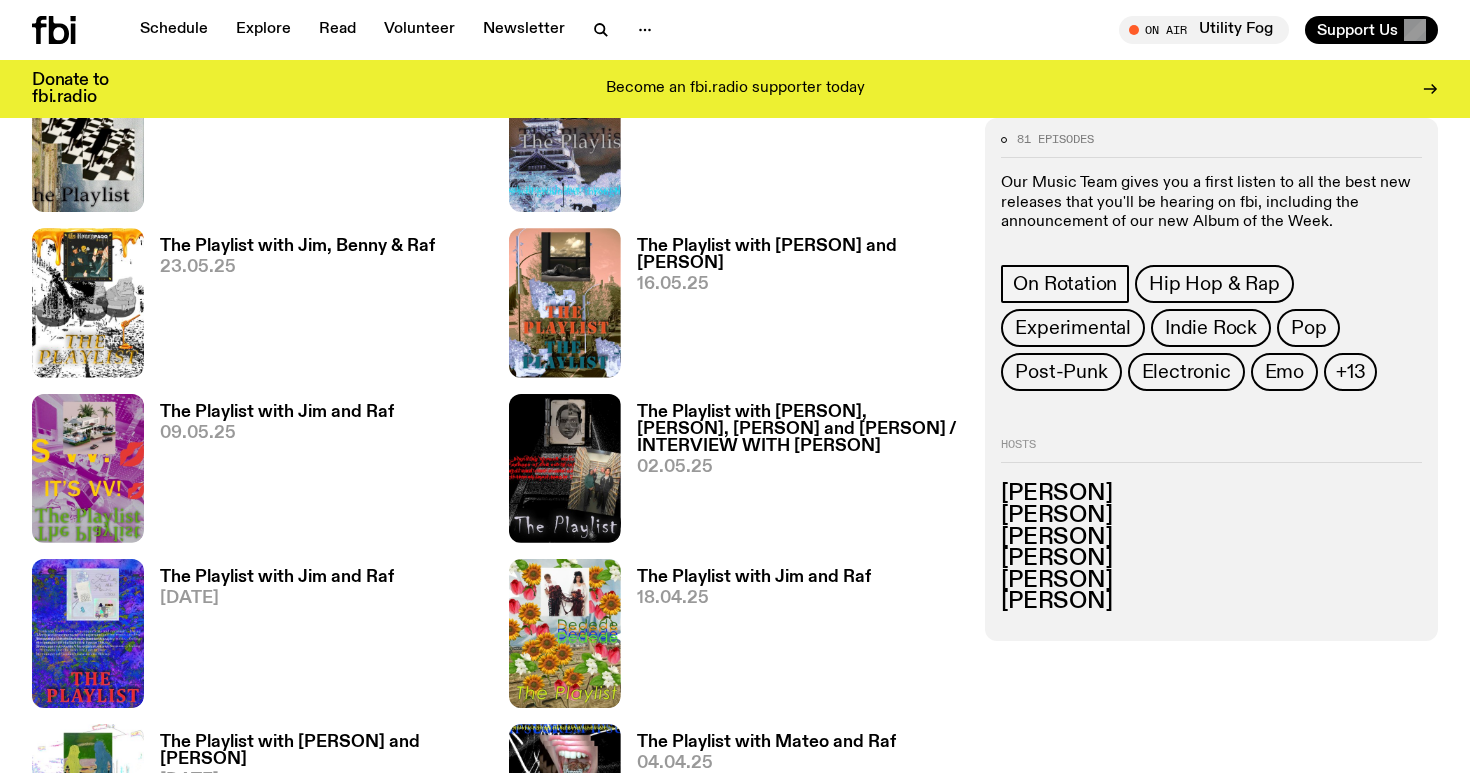 scroll, scrollTop: 1691, scrollLeft: 0, axis: vertical 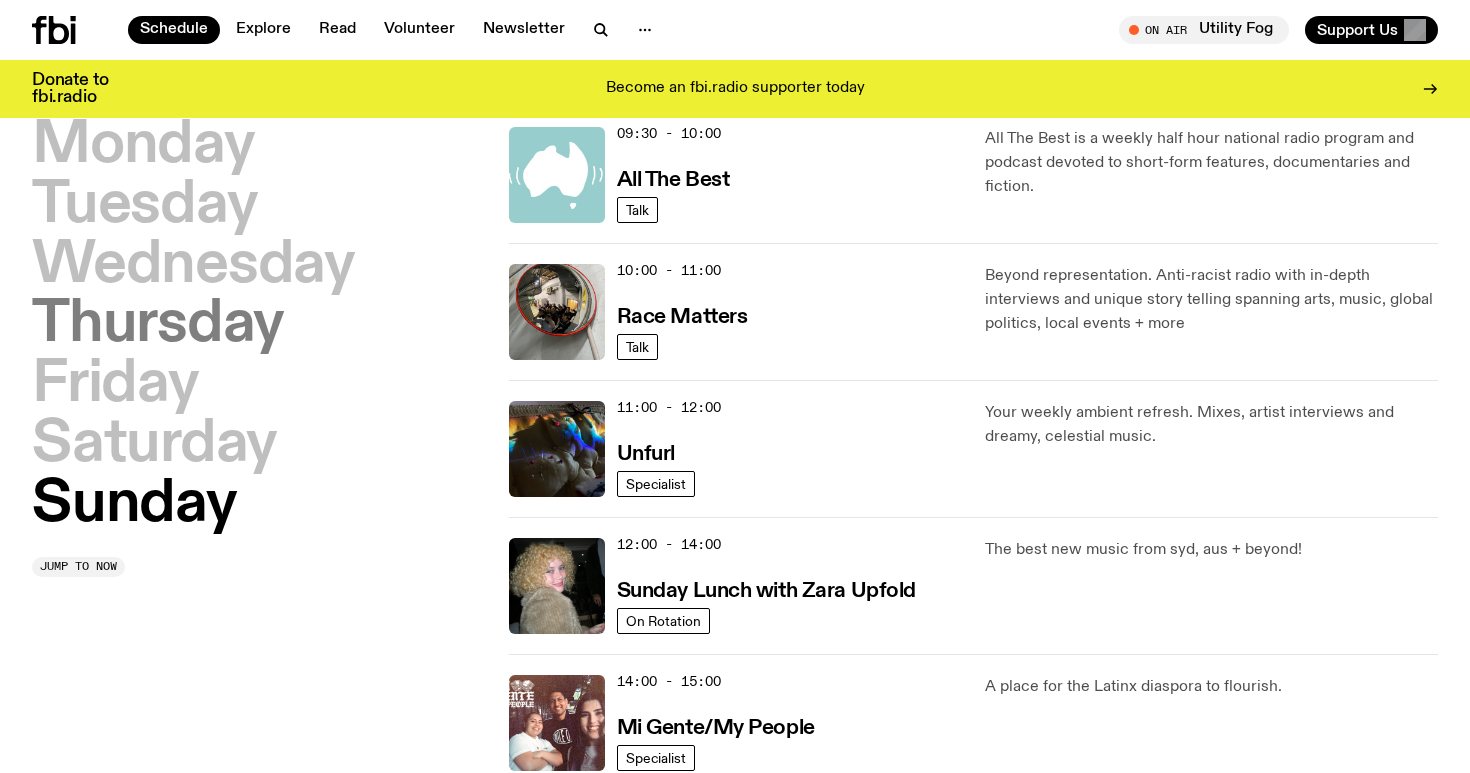 click on "Thursday" at bounding box center [158, 325] 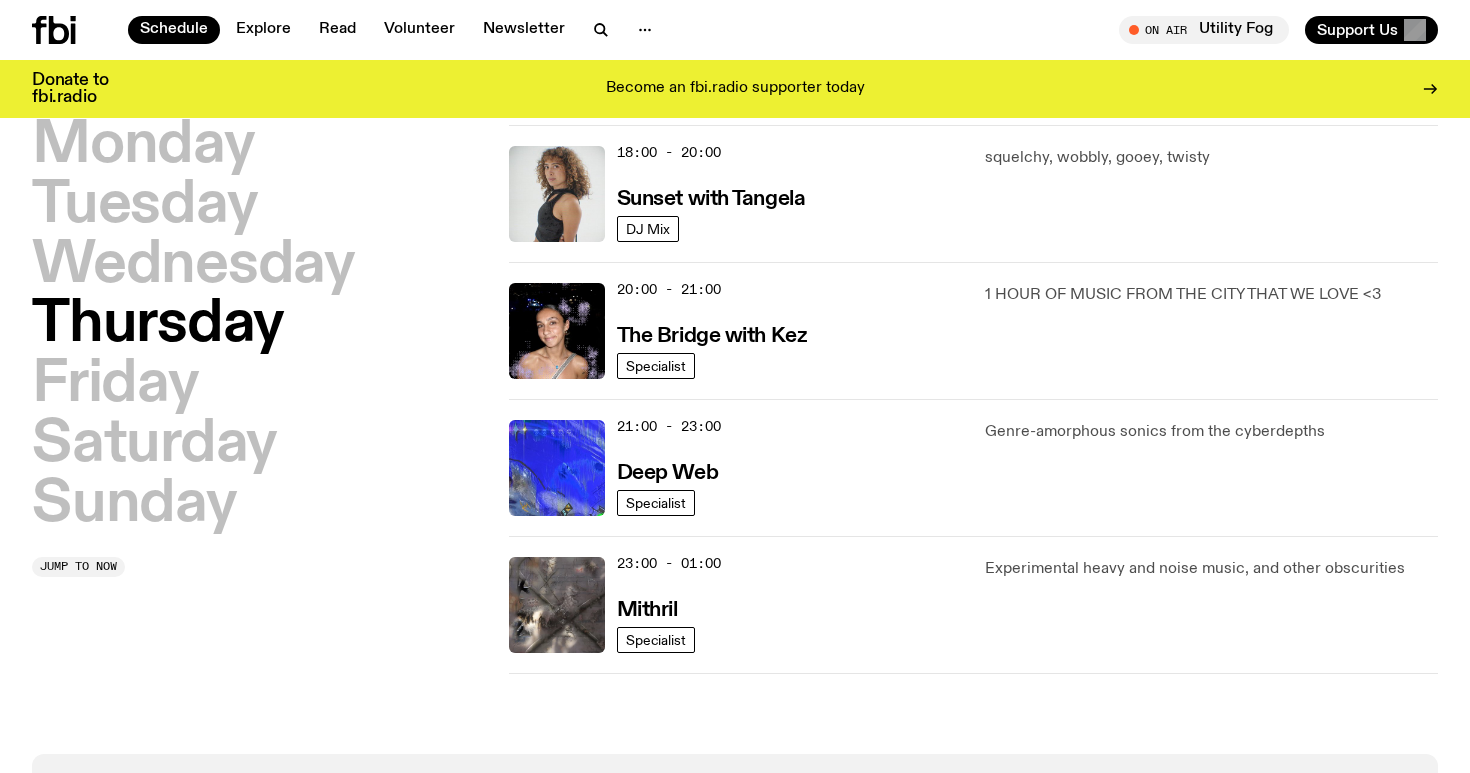 scroll, scrollTop: 882, scrollLeft: 0, axis: vertical 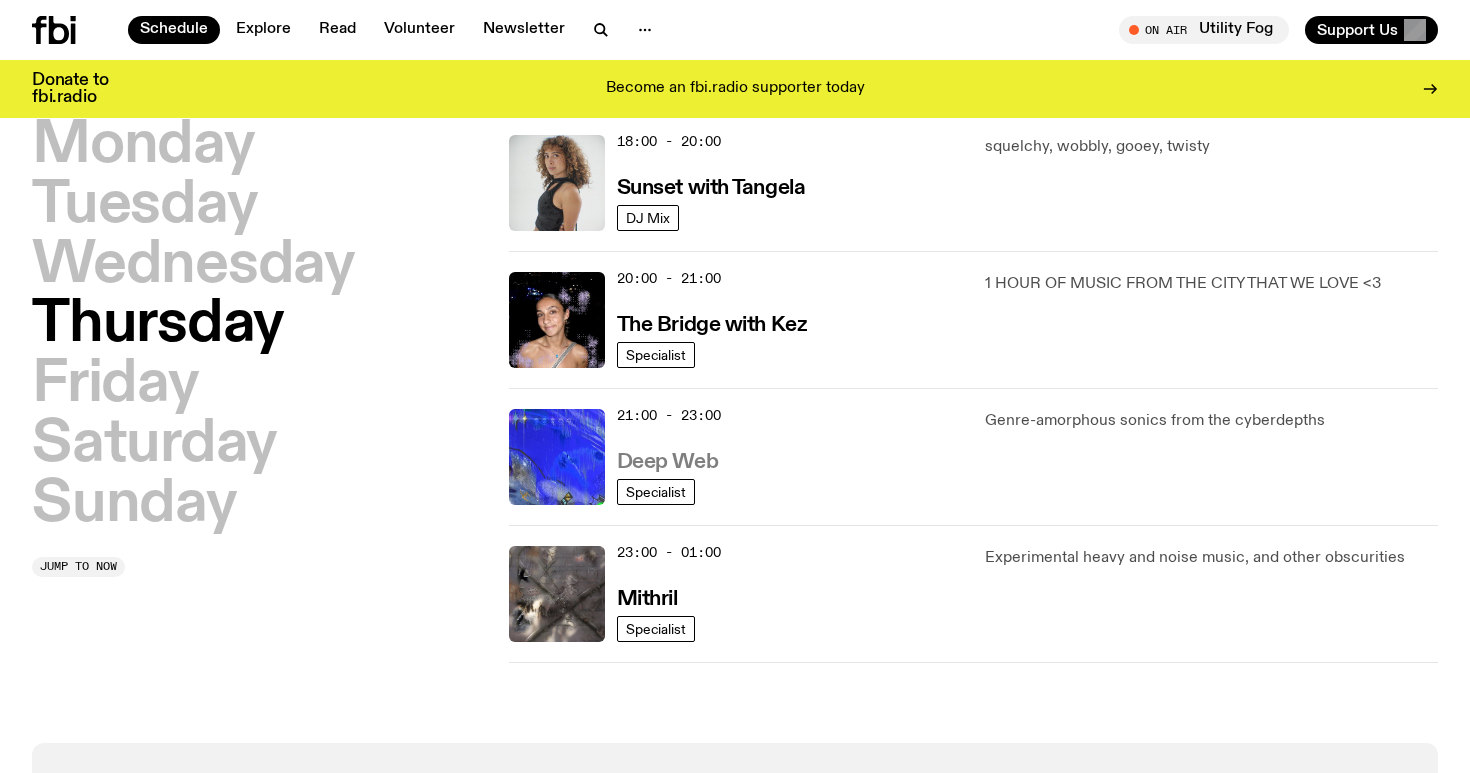 click on "Deep Web" at bounding box center (667, 462) 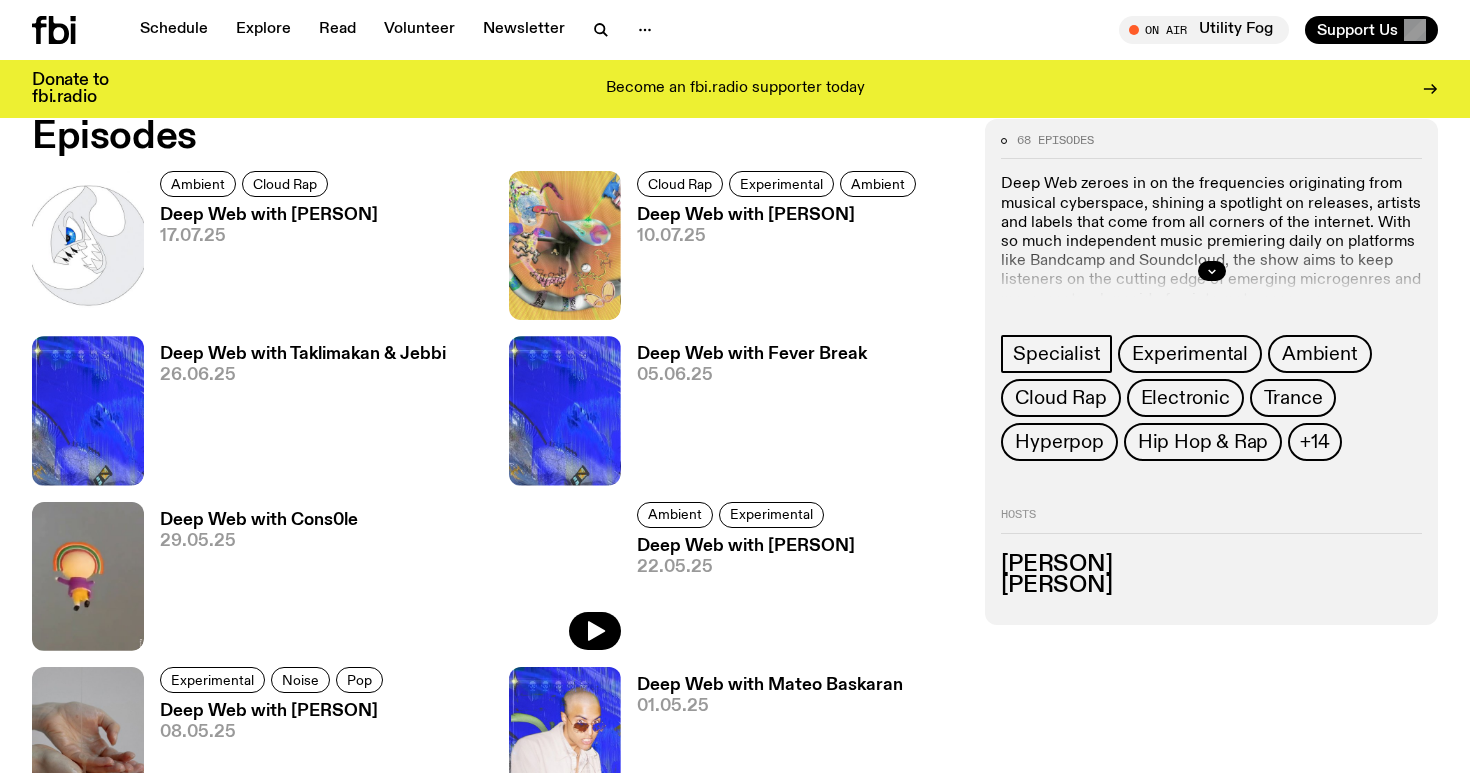 scroll, scrollTop: 946, scrollLeft: 0, axis: vertical 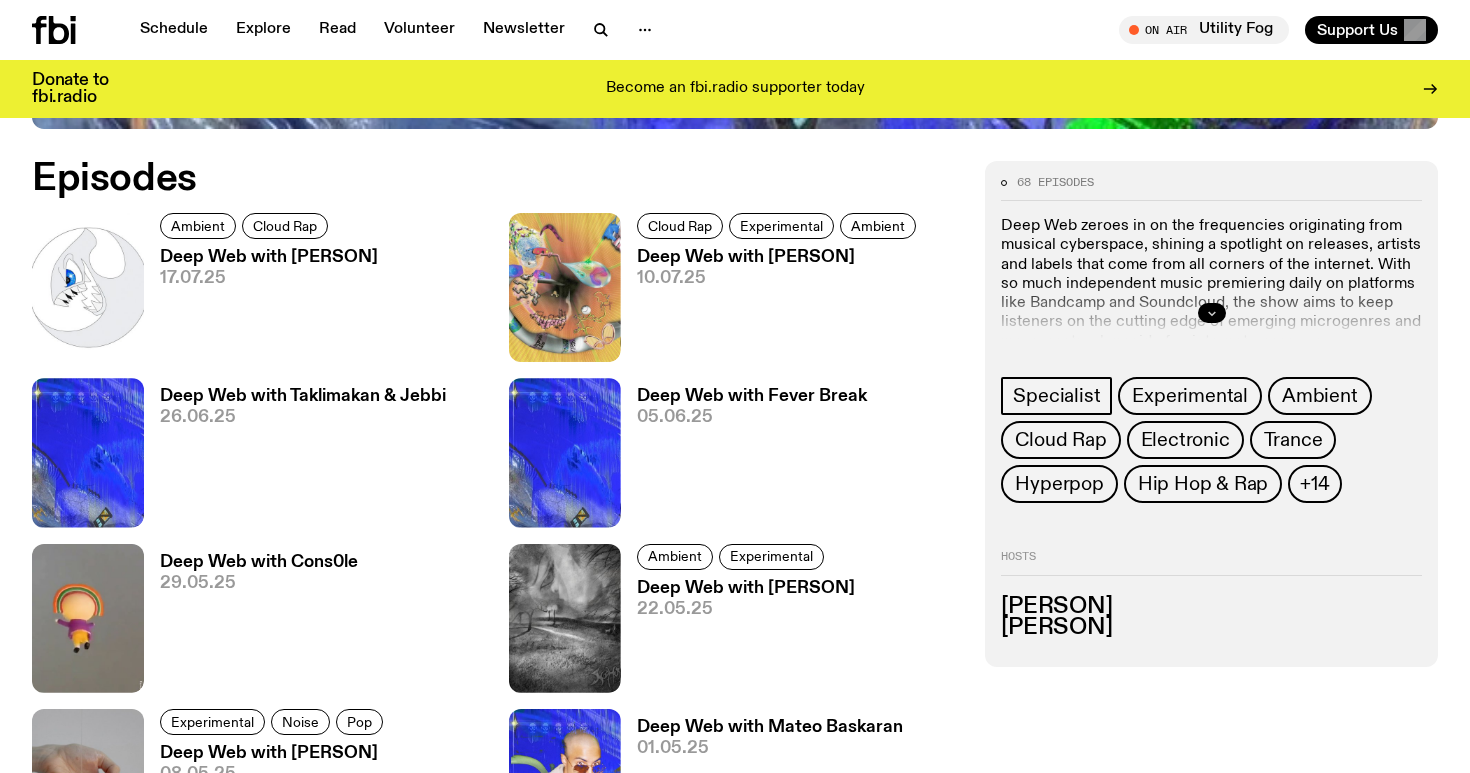 click at bounding box center [1212, 313] 